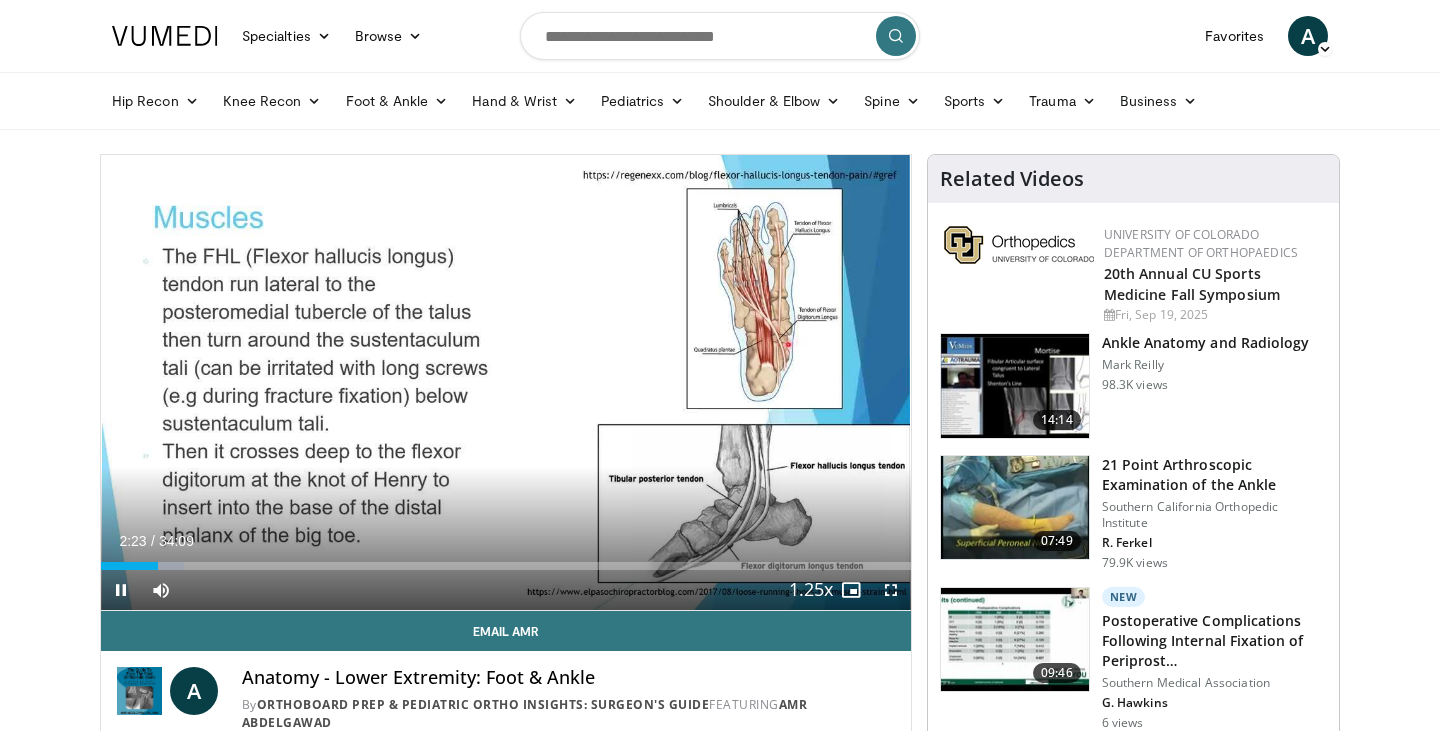 scroll, scrollTop: 0, scrollLeft: 0, axis: both 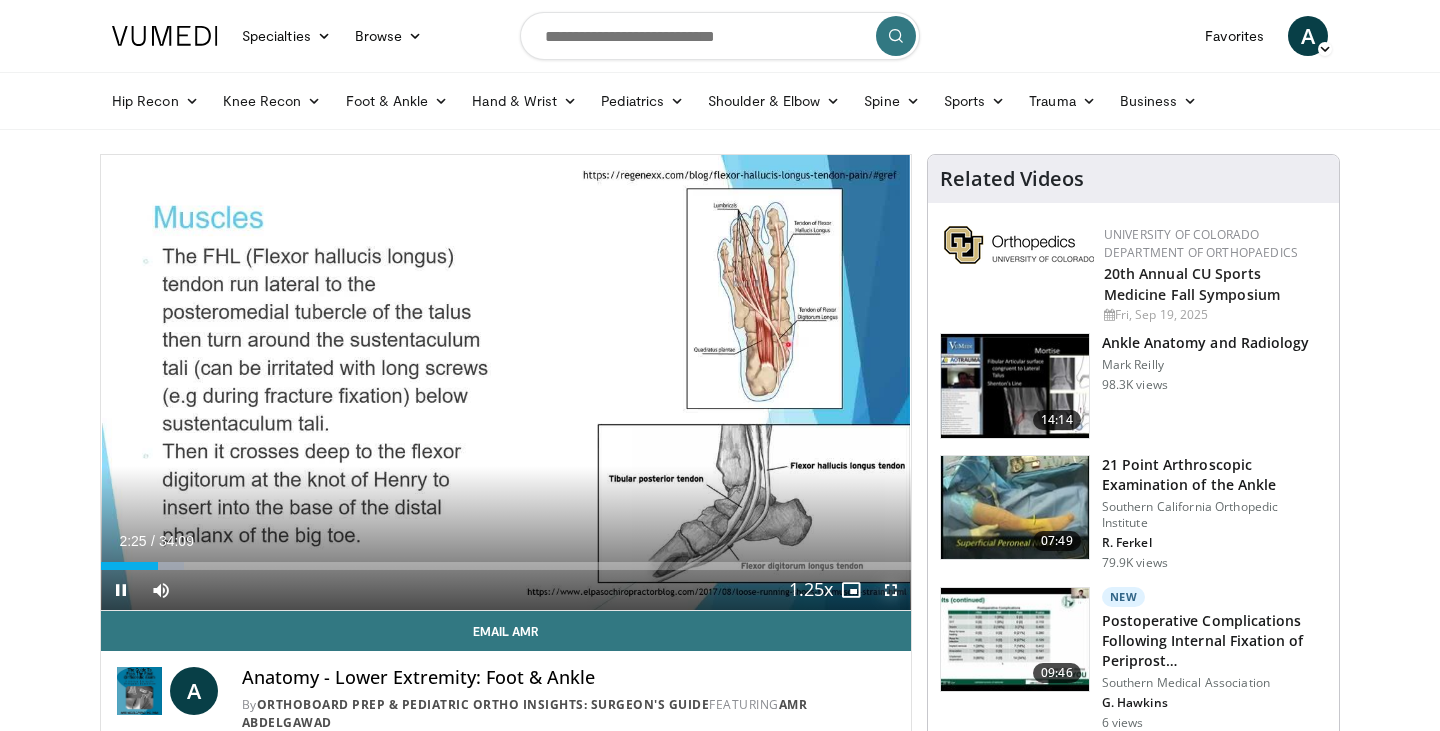 click at bounding box center [891, 590] 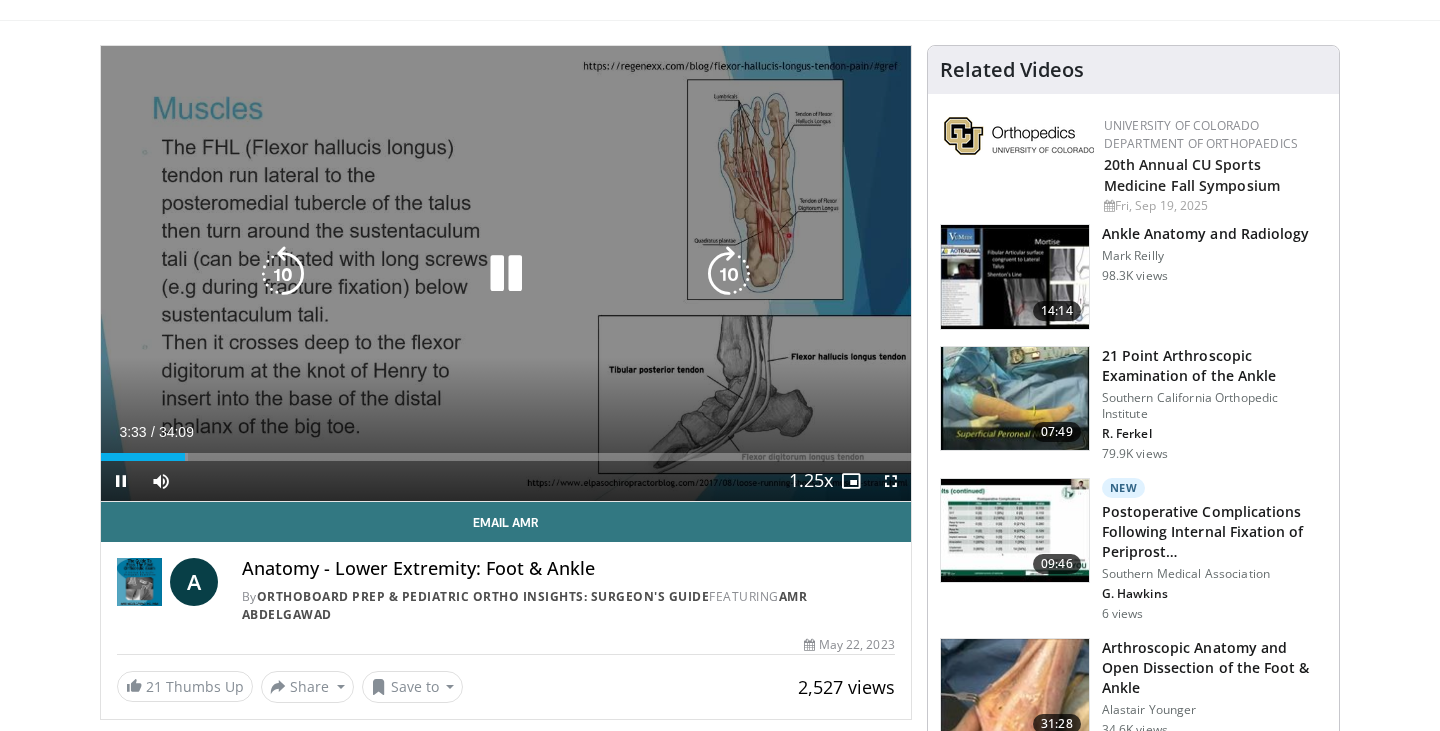 scroll, scrollTop: 0, scrollLeft: 0, axis: both 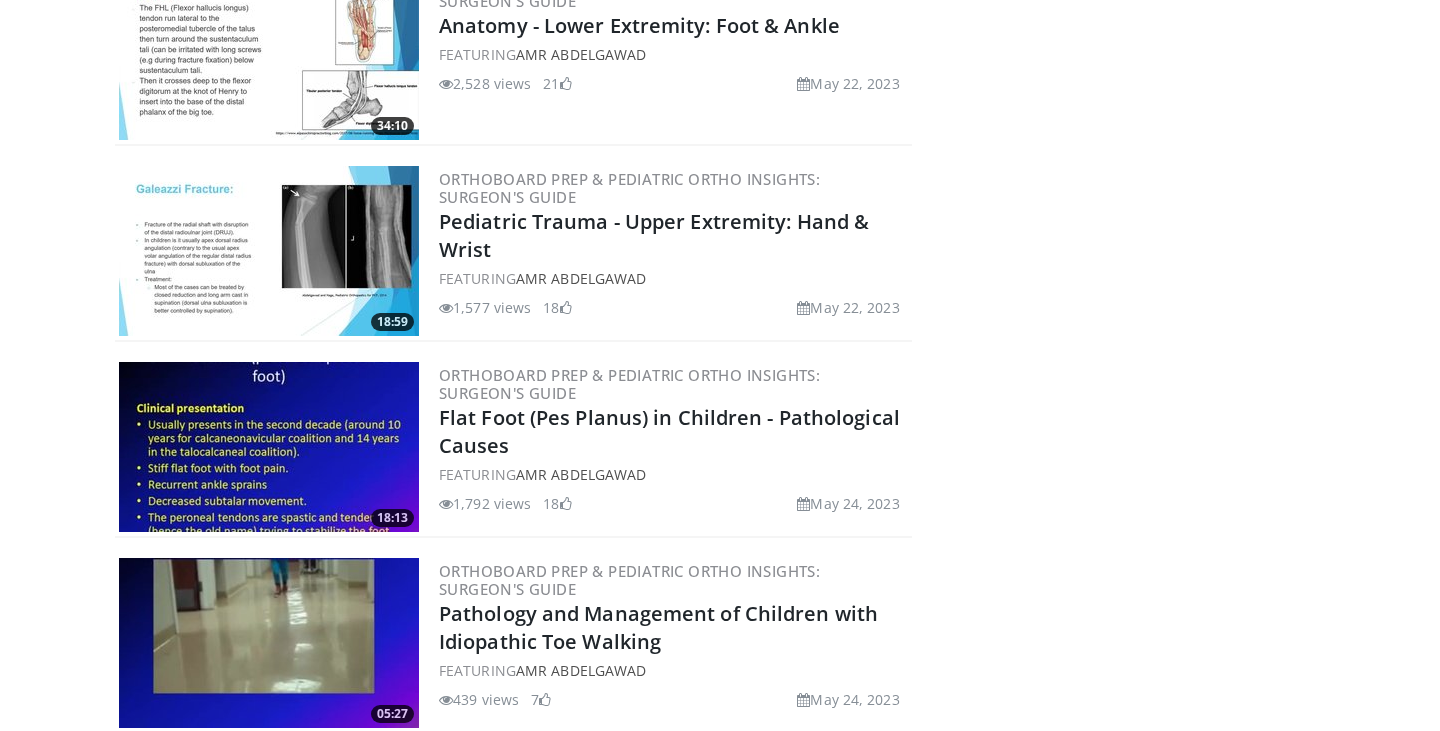 click at bounding box center [269, 447] 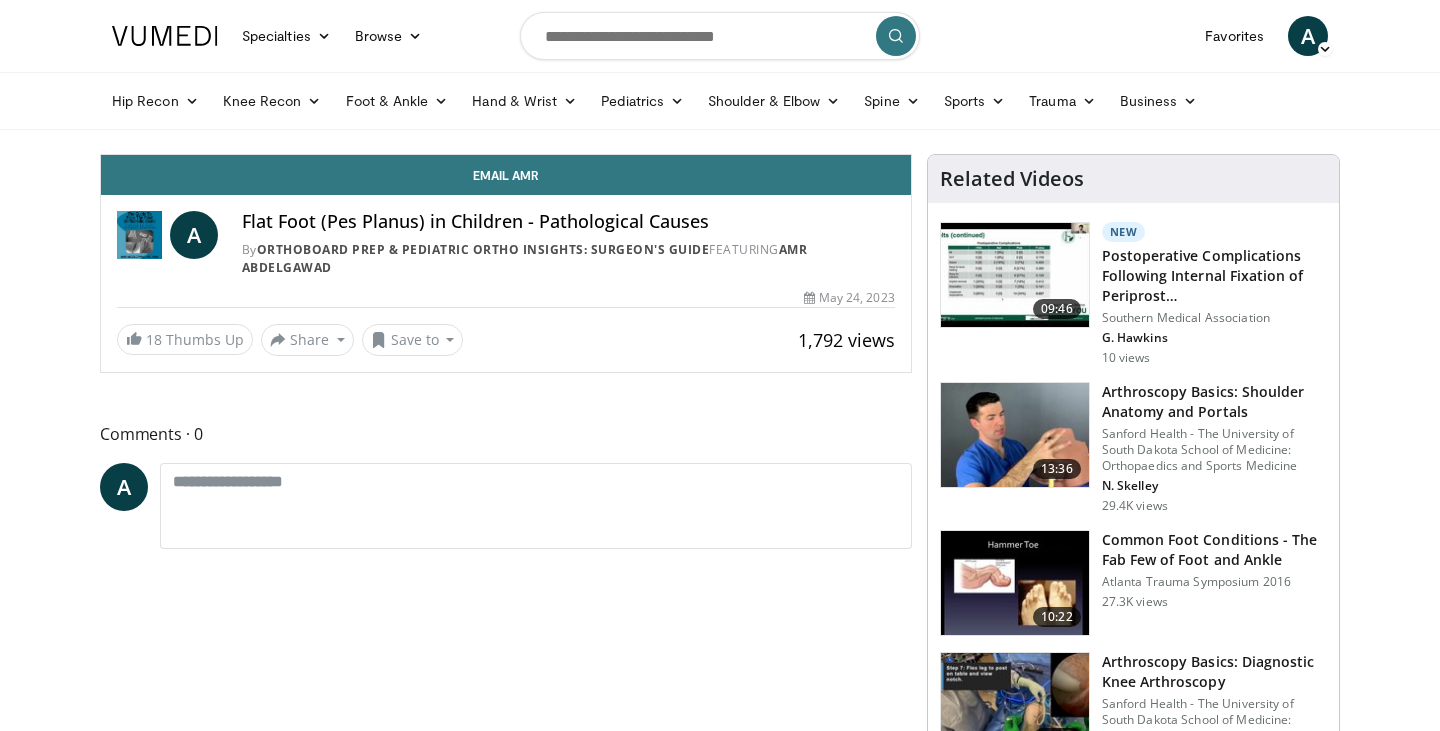 scroll, scrollTop: 0, scrollLeft: 0, axis: both 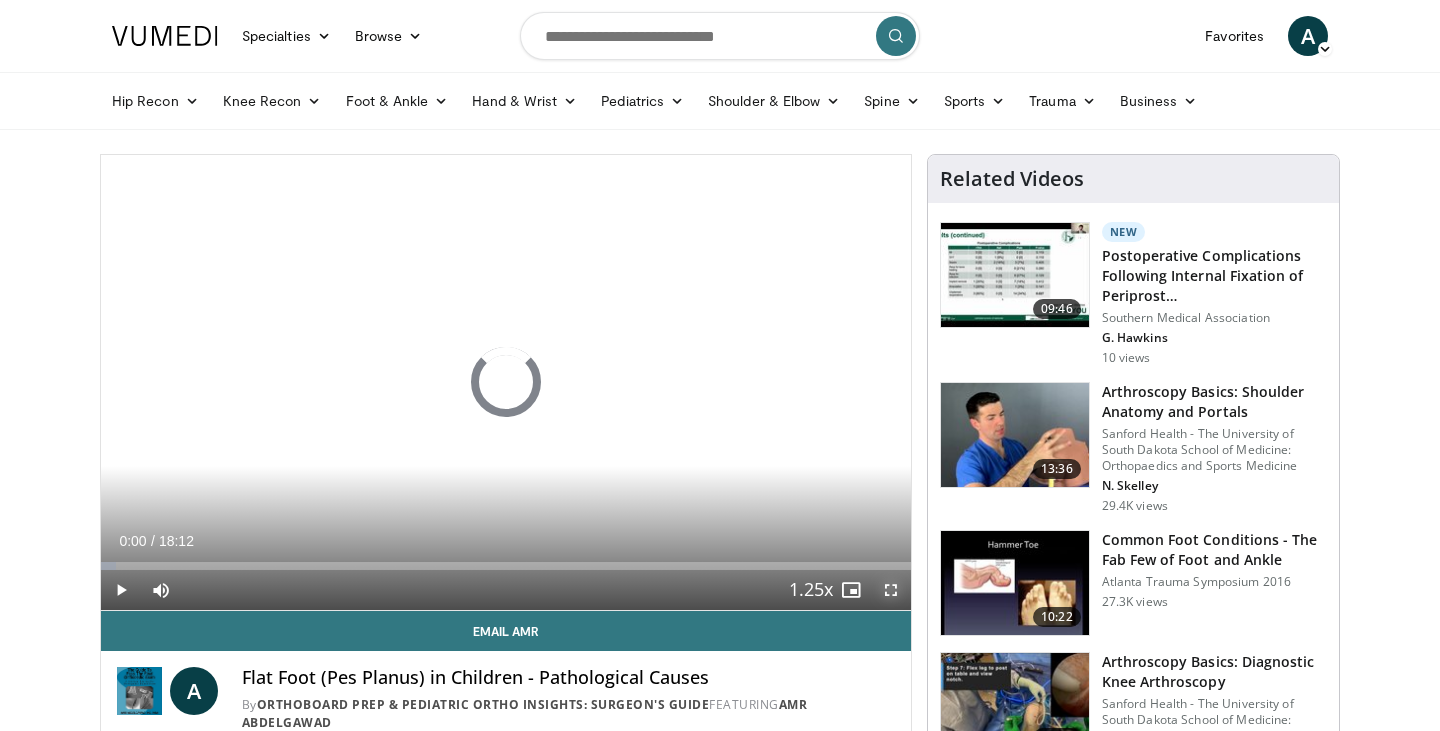 click at bounding box center [891, 590] 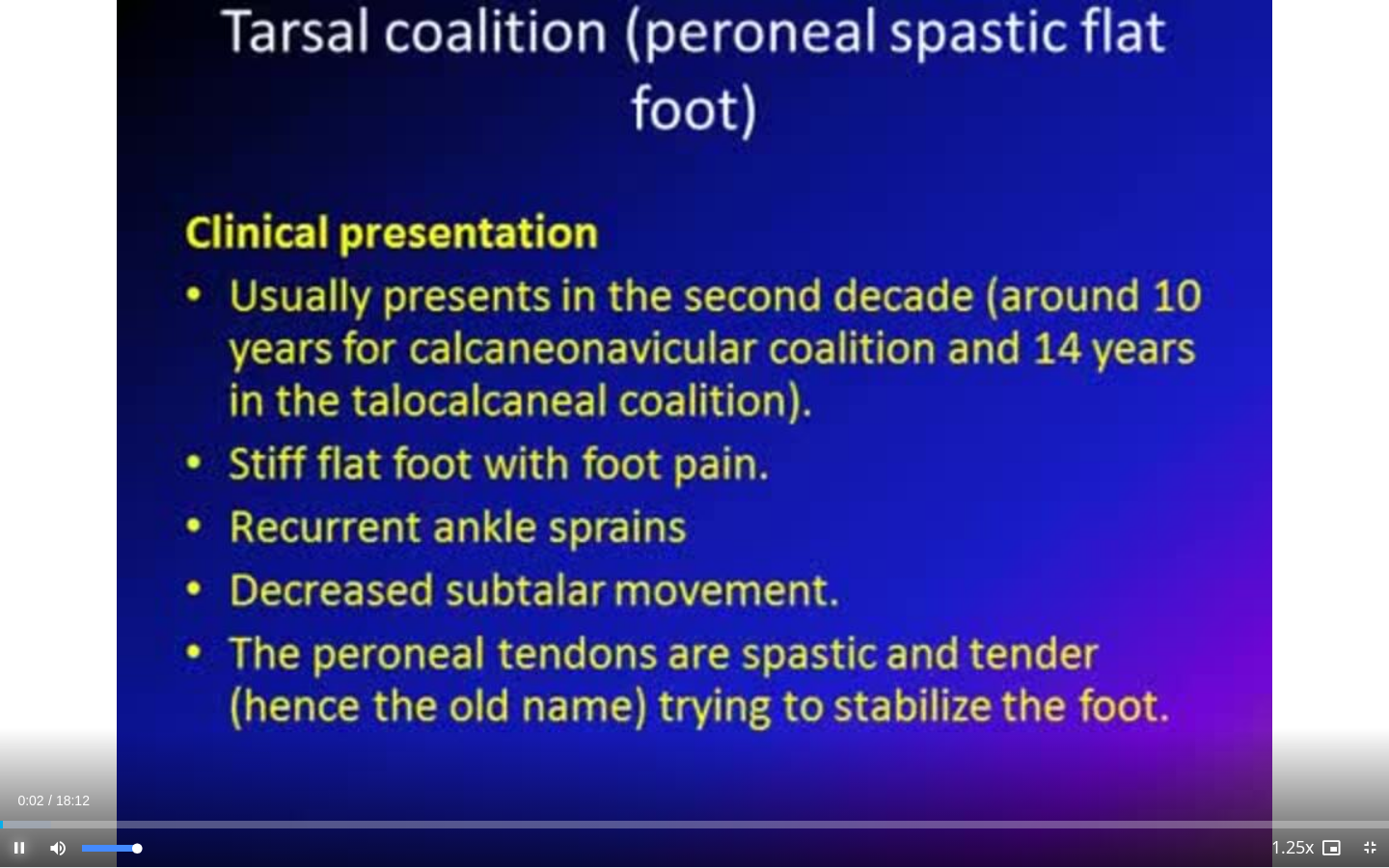 click at bounding box center [19, 848] 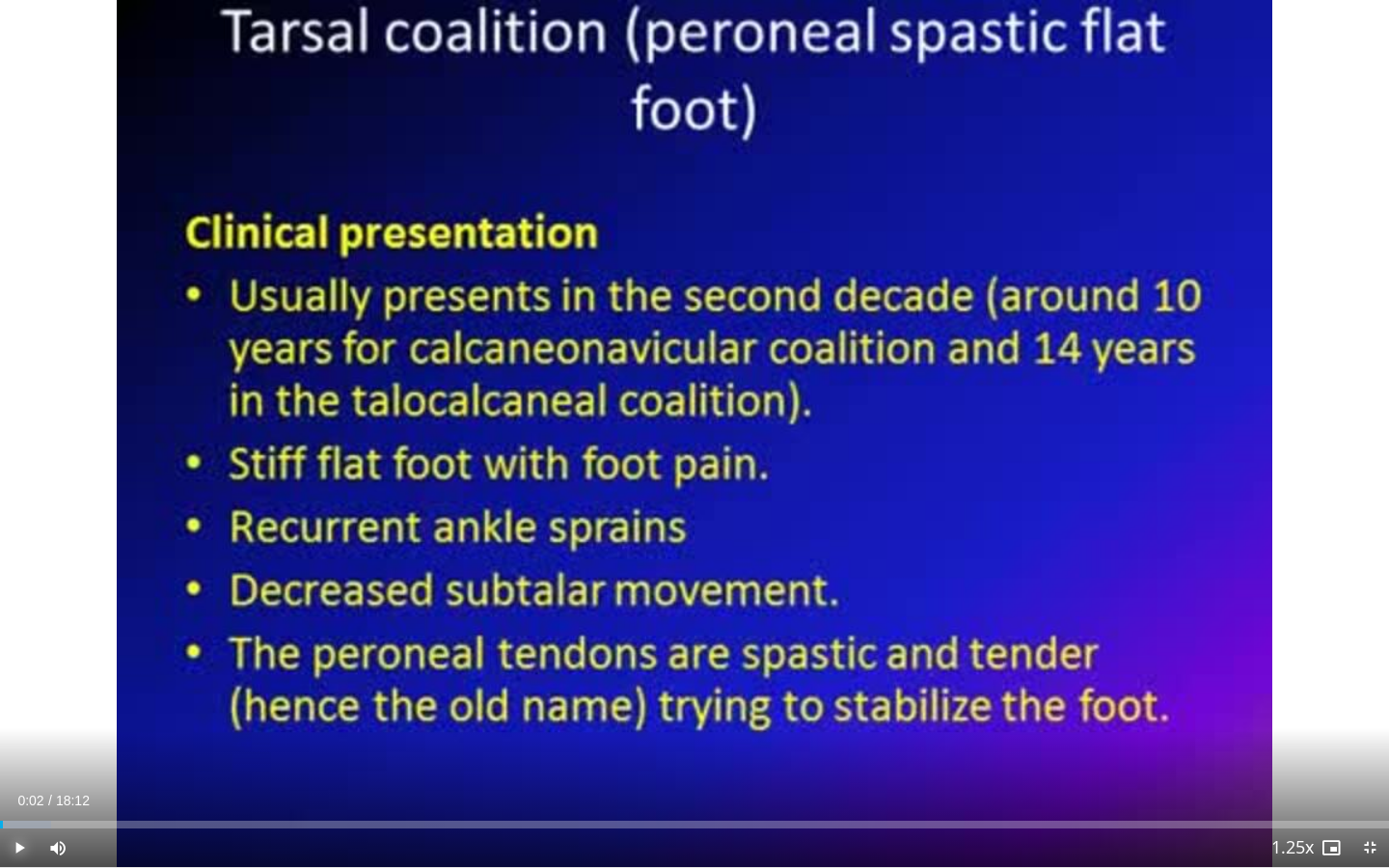 click at bounding box center [19, 848] 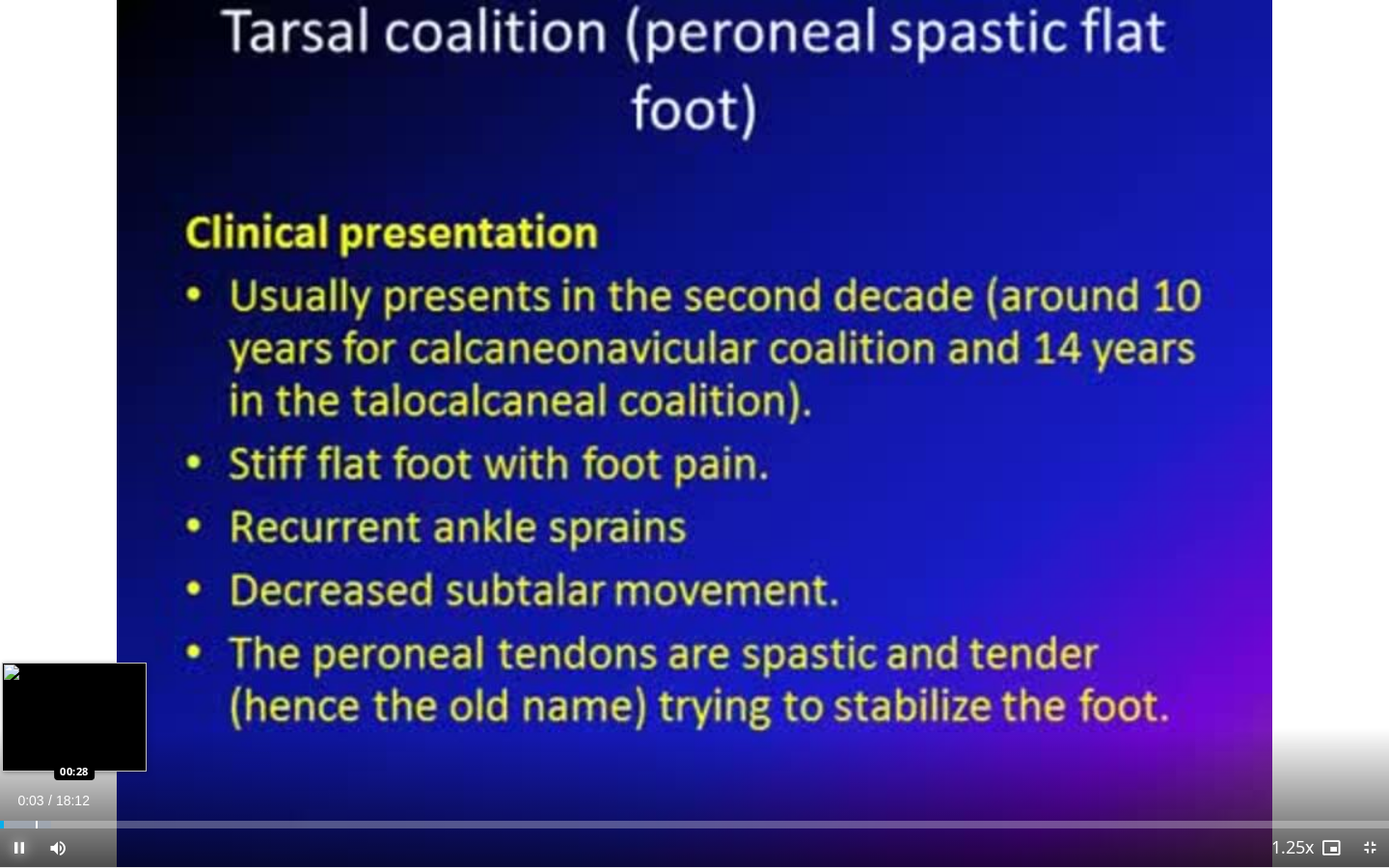 click on "Loaded :  3.65% 00:03 00:28" at bounding box center [694, 819] 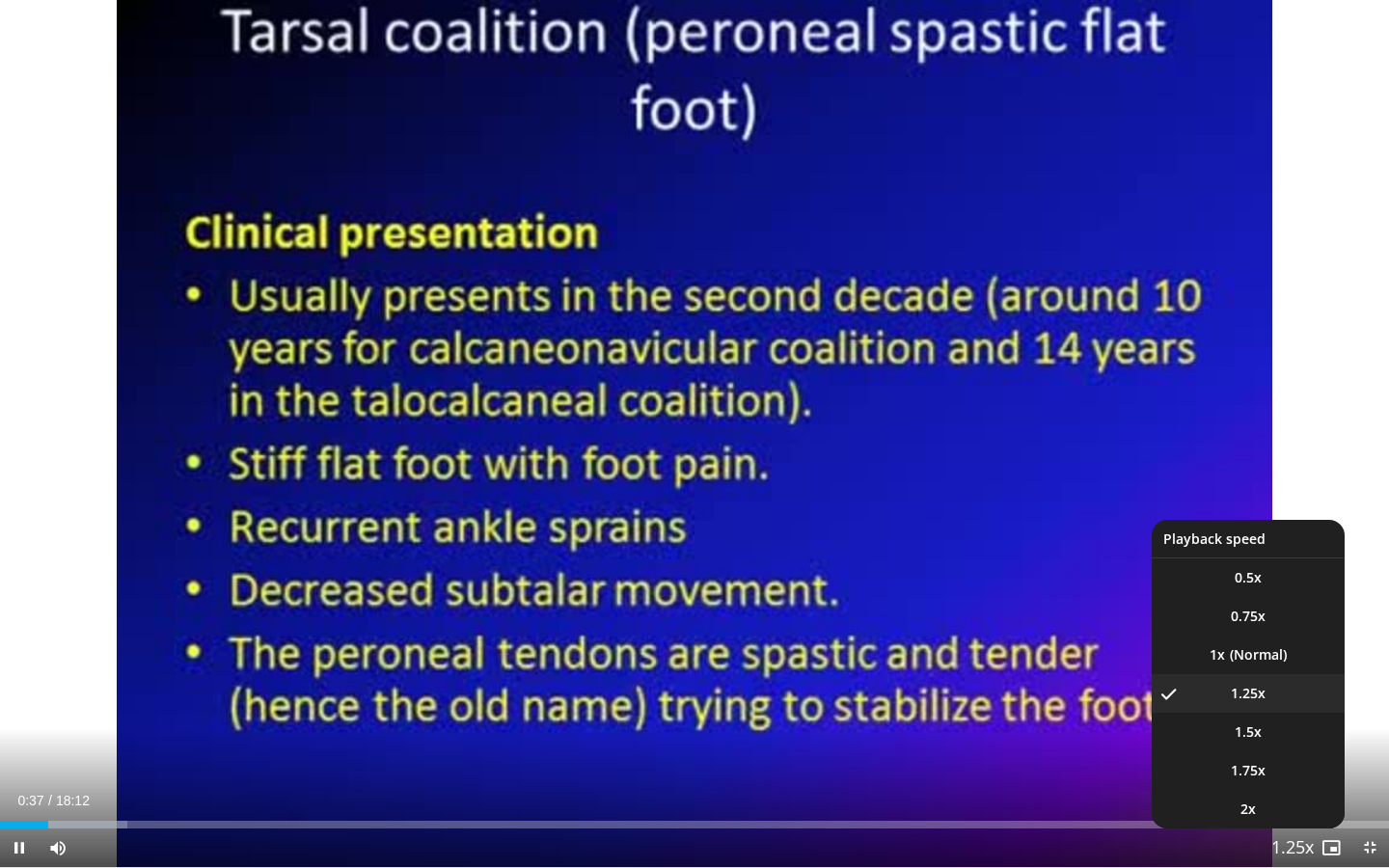 click at bounding box center [1293, 849] 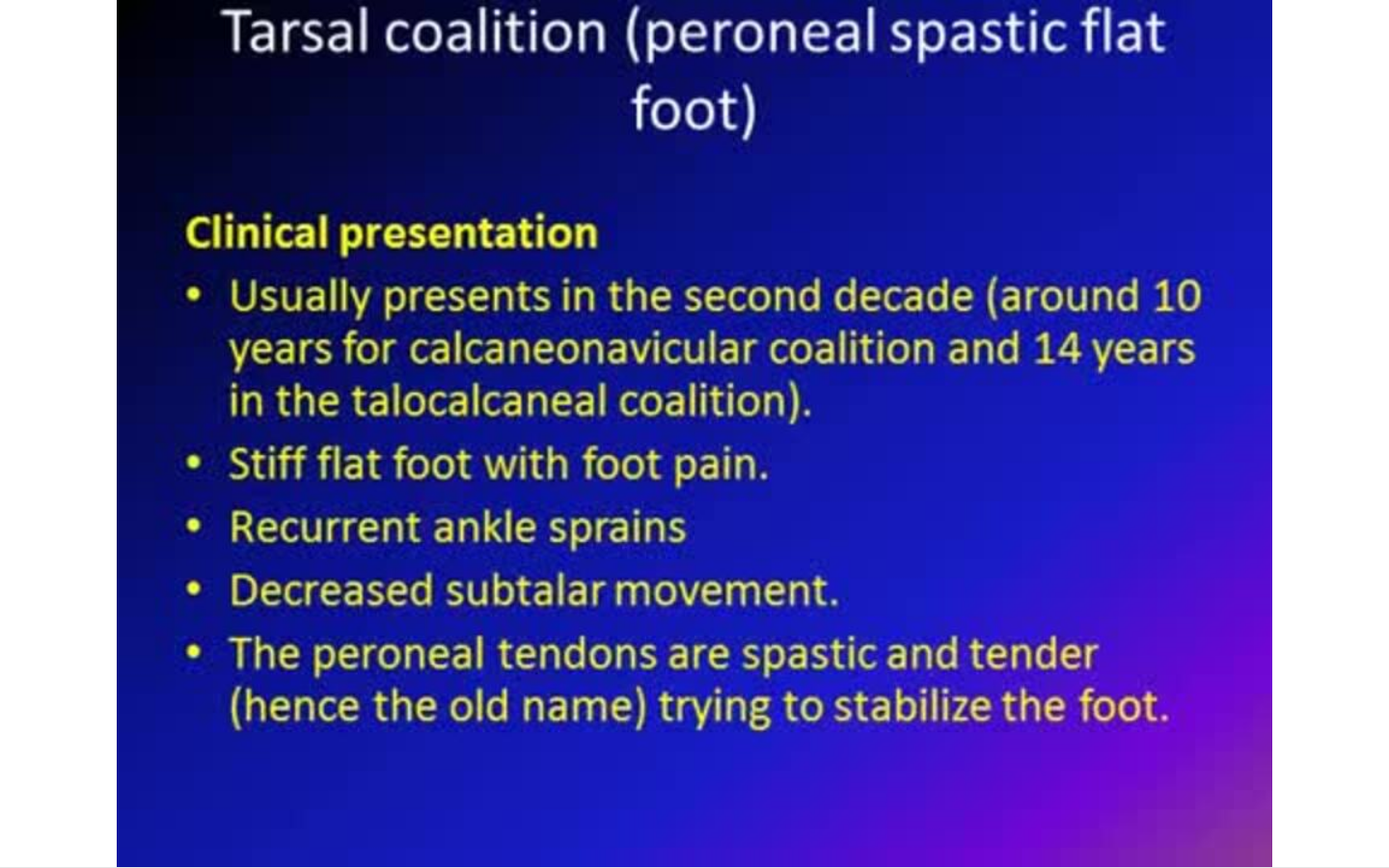 click on "10 seconds
Tap to unmute" at bounding box center (694, 433) 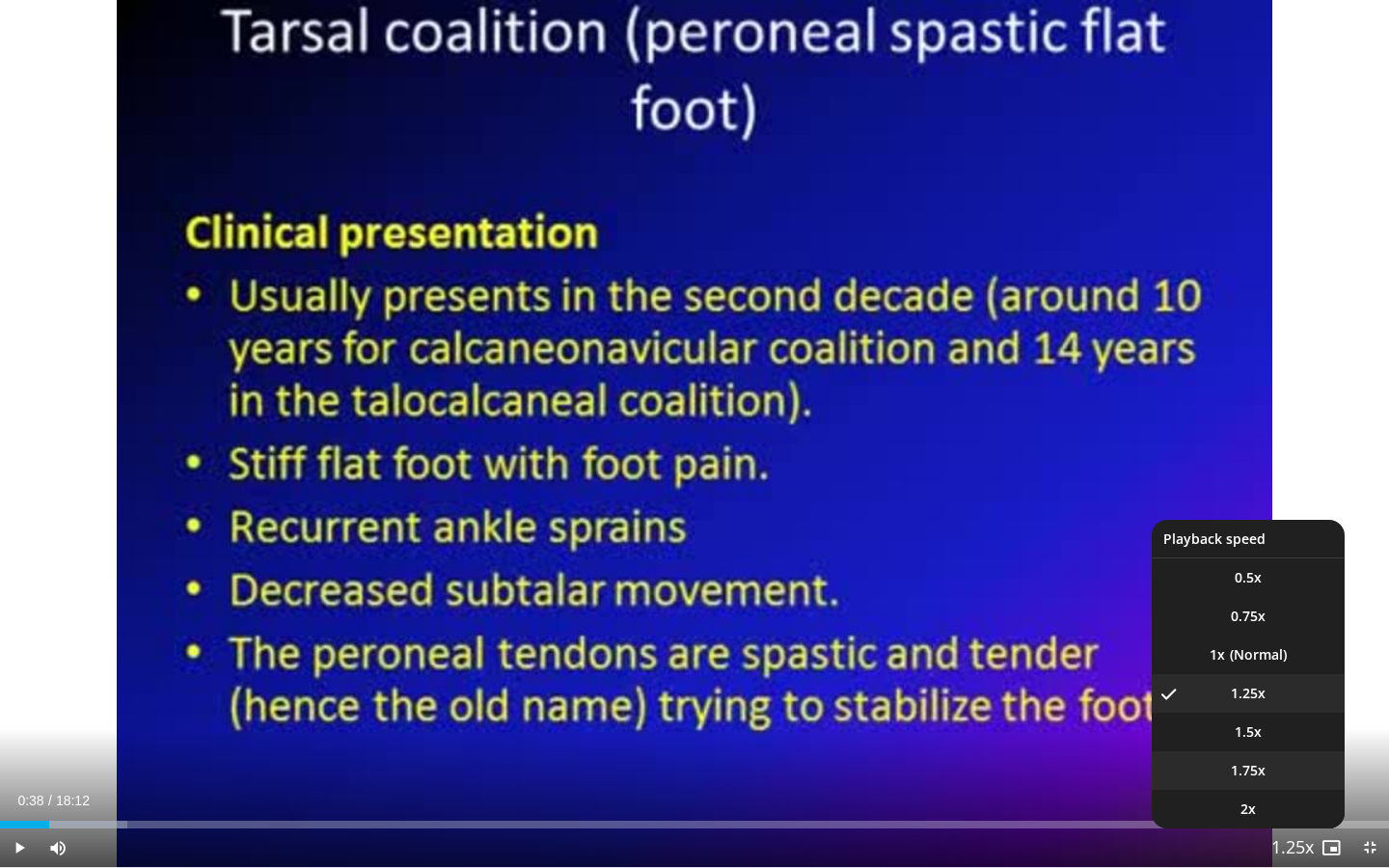 click on "1.75x" at bounding box center [1248, 771] 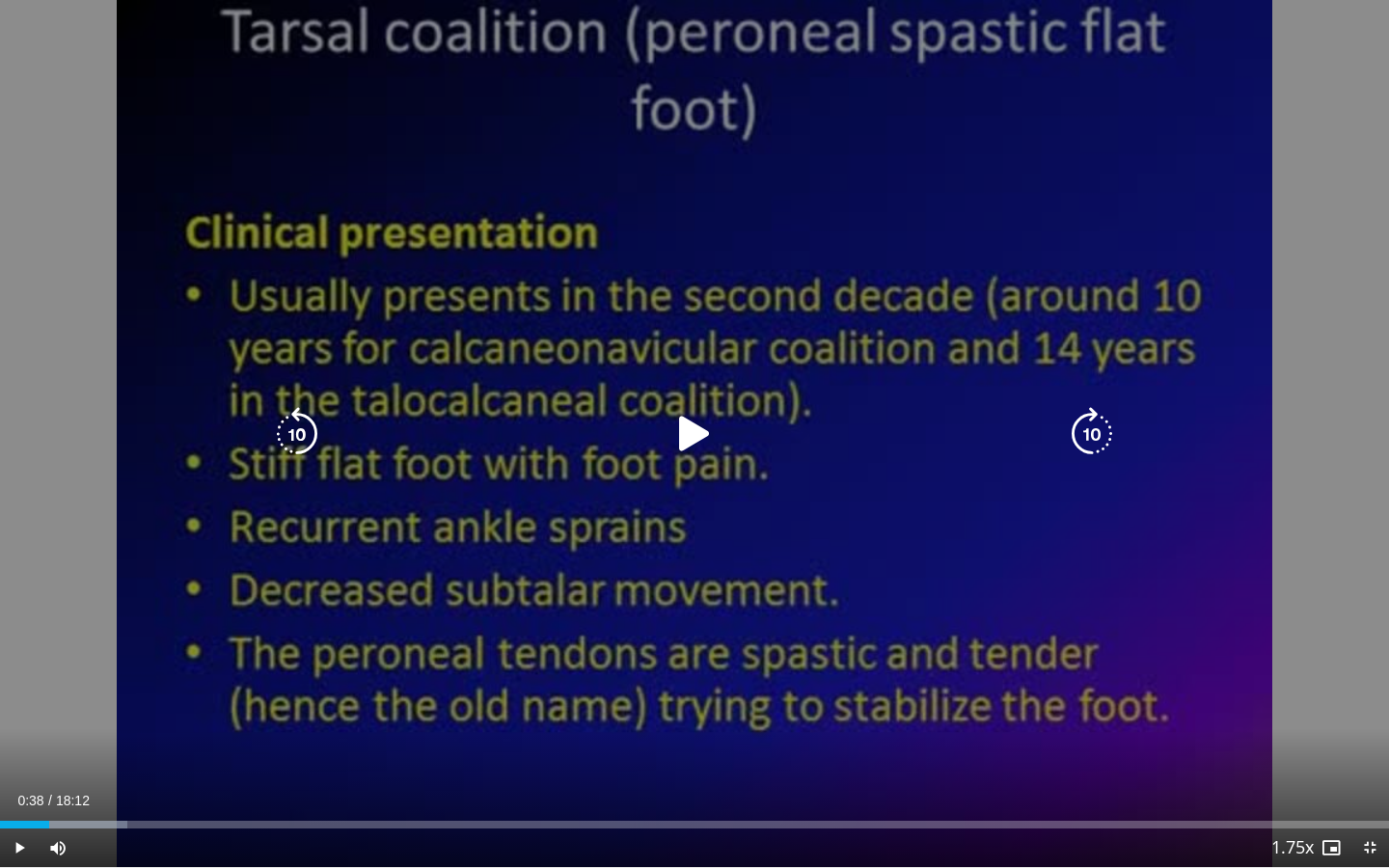 click on "10 seconds
Tap to unmute" at bounding box center (694, 433) 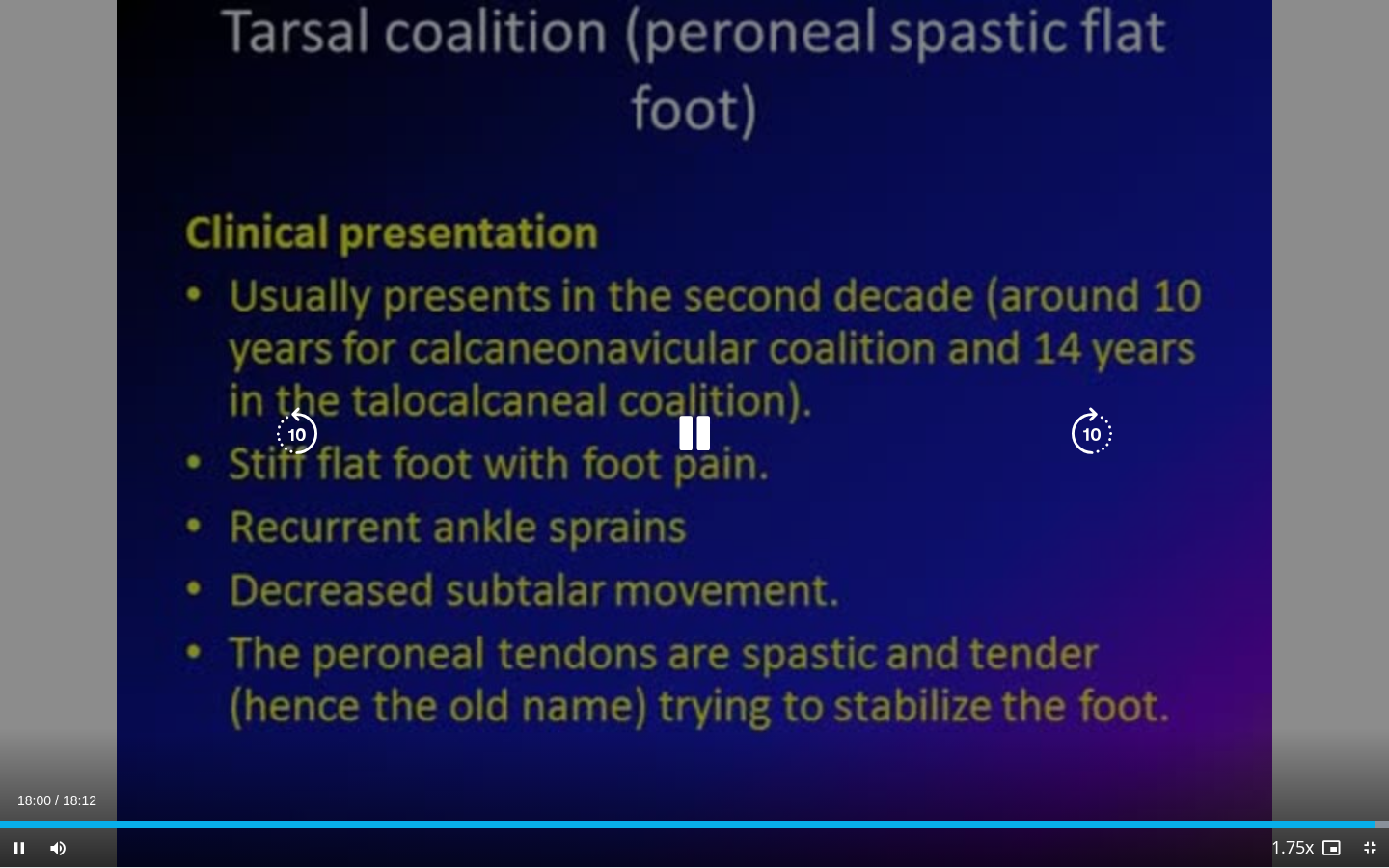 click on "10 seconds
Tap to unmute" at bounding box center [694, 433] 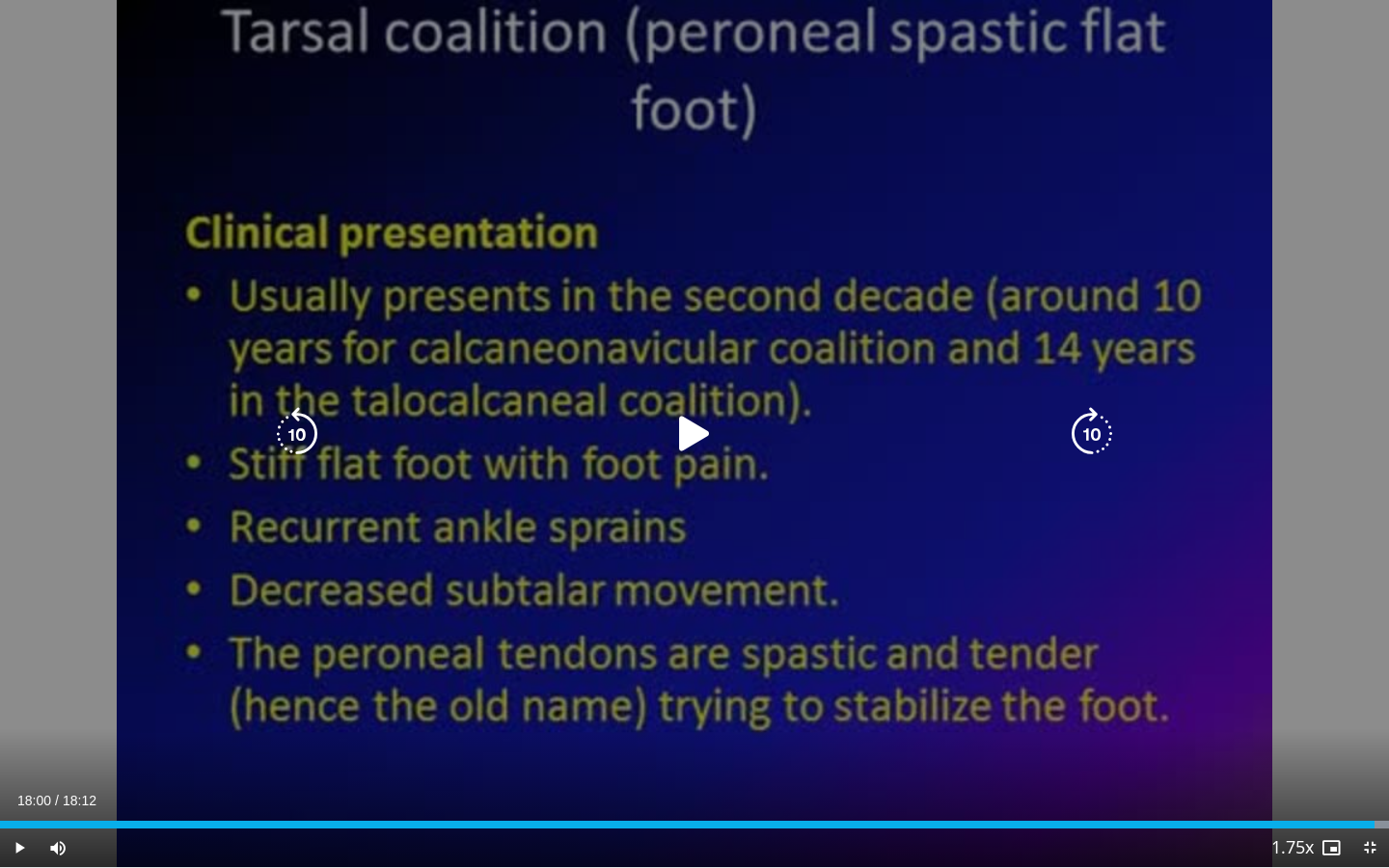 click at bounding box center [694, 434] 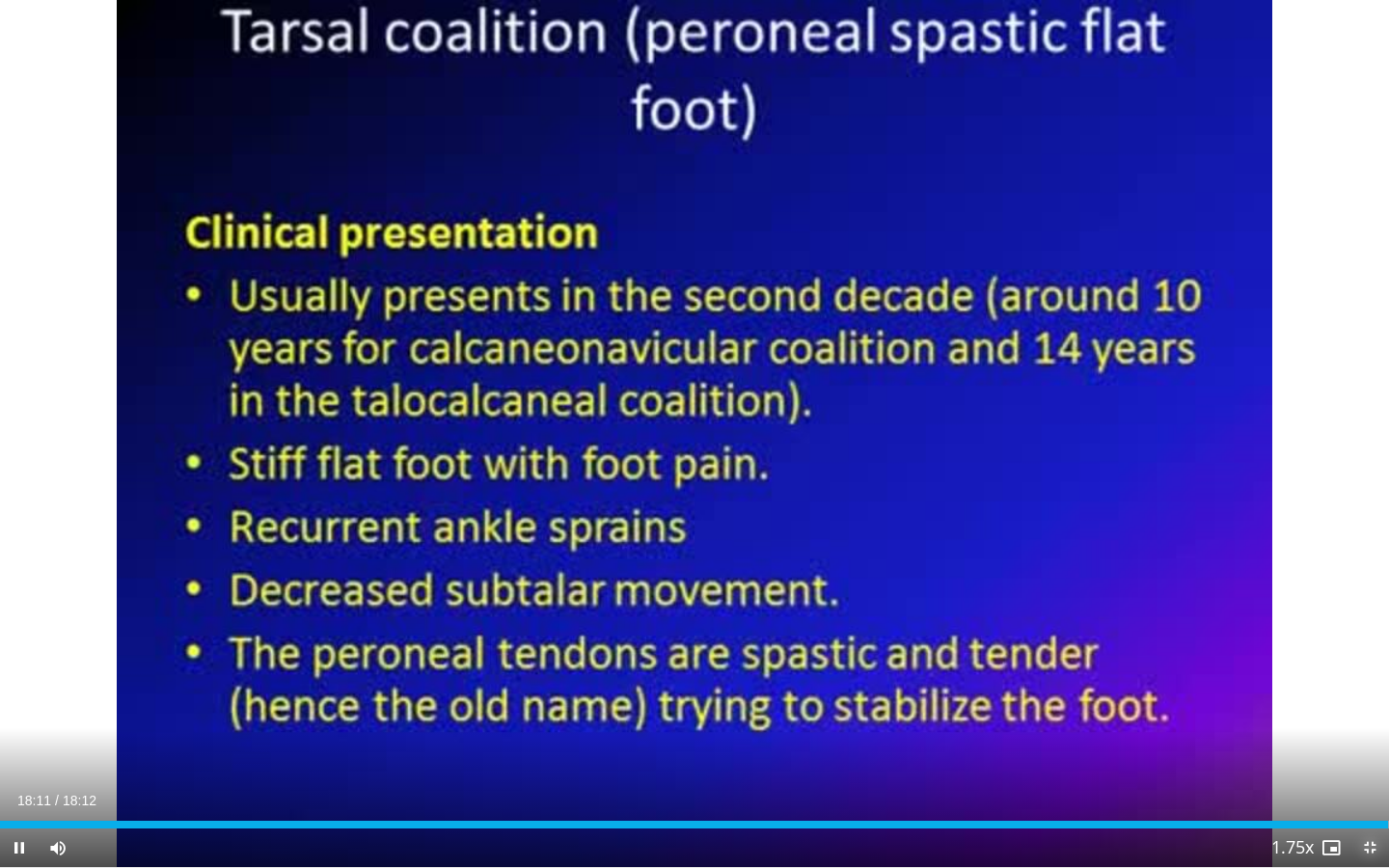 click at bounding box center [1370, 848] 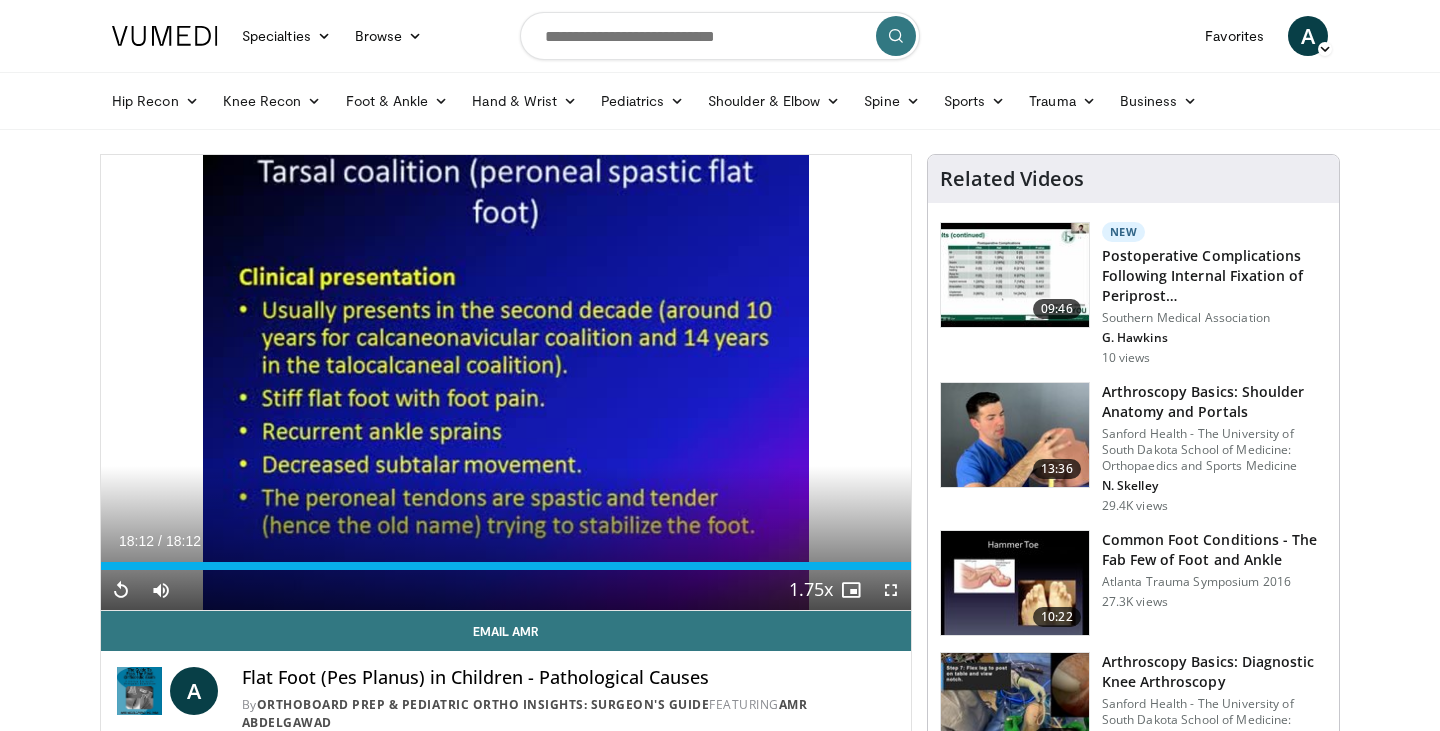 click on "Specialties
Adult & Family Medicine
Allergy, Asthma, Immunology
Anesthesiology
Cardiology
Dental
Dermatology
Endocrinology
Gastroenterology & Hepatology
General Surgery
Hematology & Oncology
Infectious Disease
Nephrology
Neurology
Neurosurgery
Obstetrics & Gynecology
Ophthalmology
Oral Maxillofacial
Orthopaedics
Otolaryngology
Pediatrics
Plastic Surgery
Podiatry
Psychiatry
Pulmonology
Radiation Oncology
Radiology
Rheumatology
Urology
Browse
A" at bounding box center [720, 65] 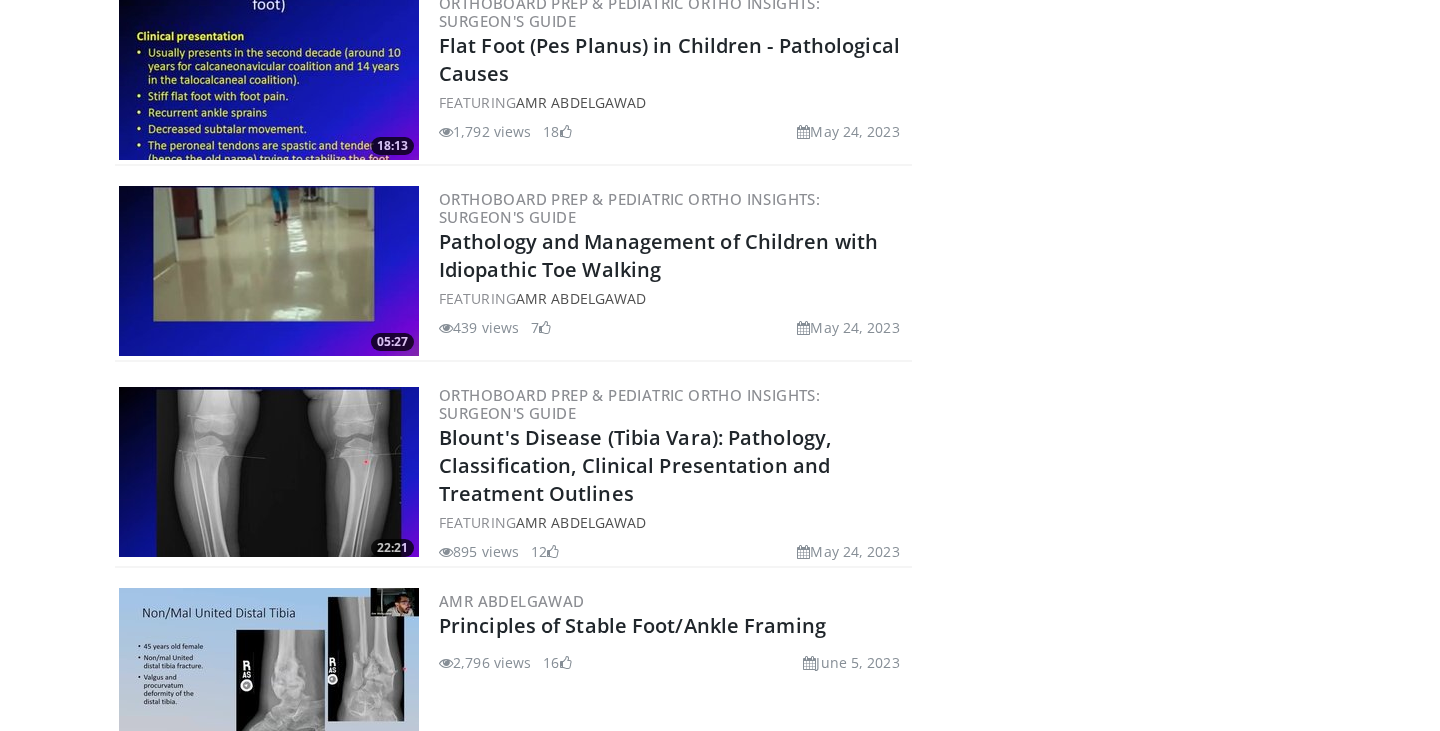 scroll, scrollTop: 1072, scrollLeft: 0, axis: vertical 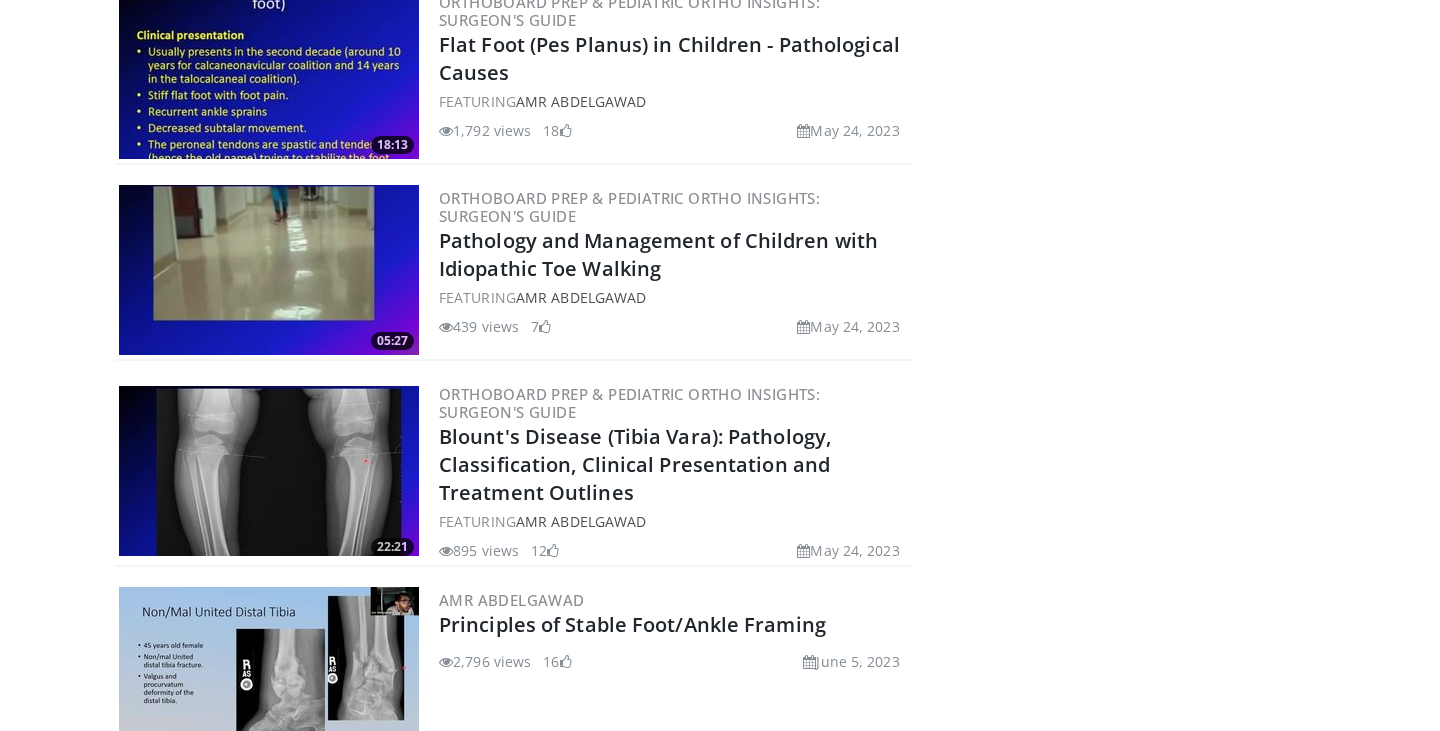 click at bounding box center [269, 270] 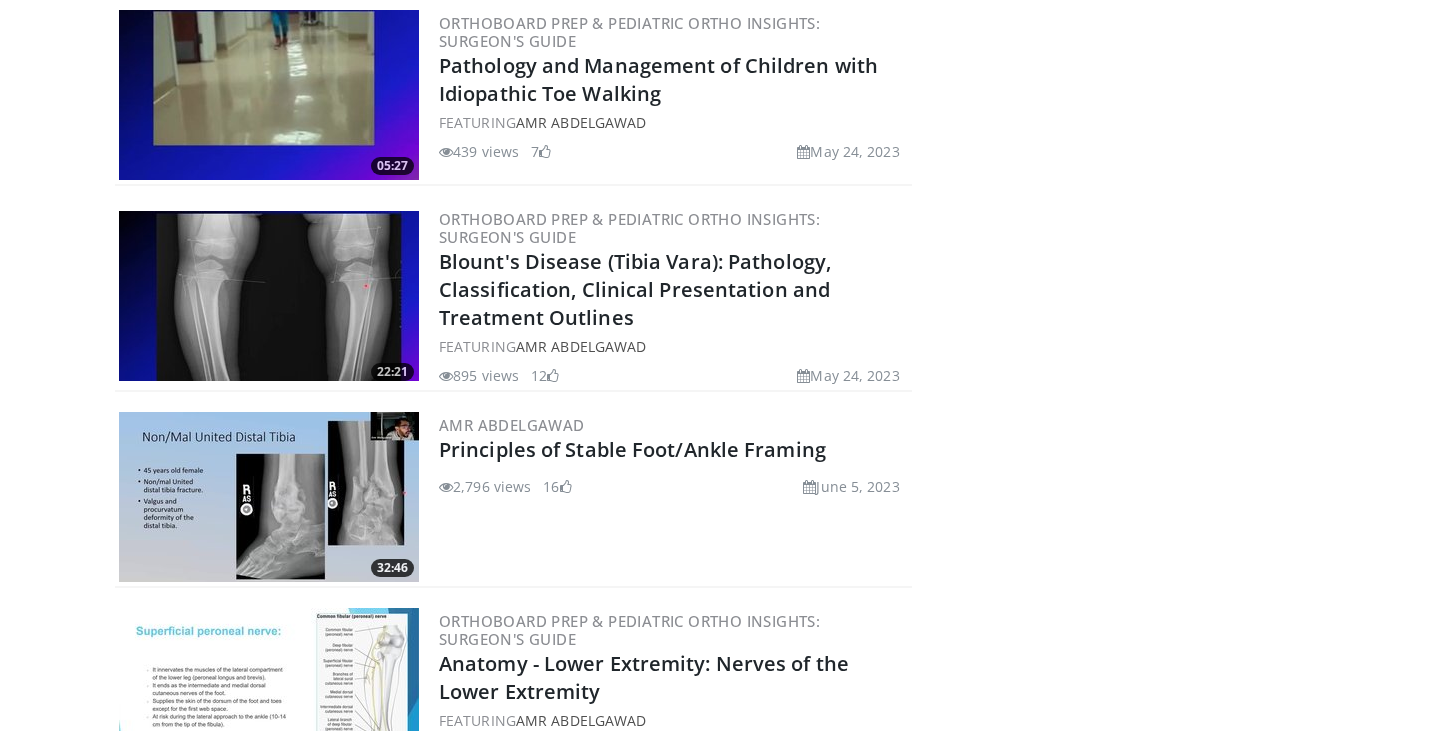 scroll, scrollTop: 1243, scrollLeft: 0, axis: vertical 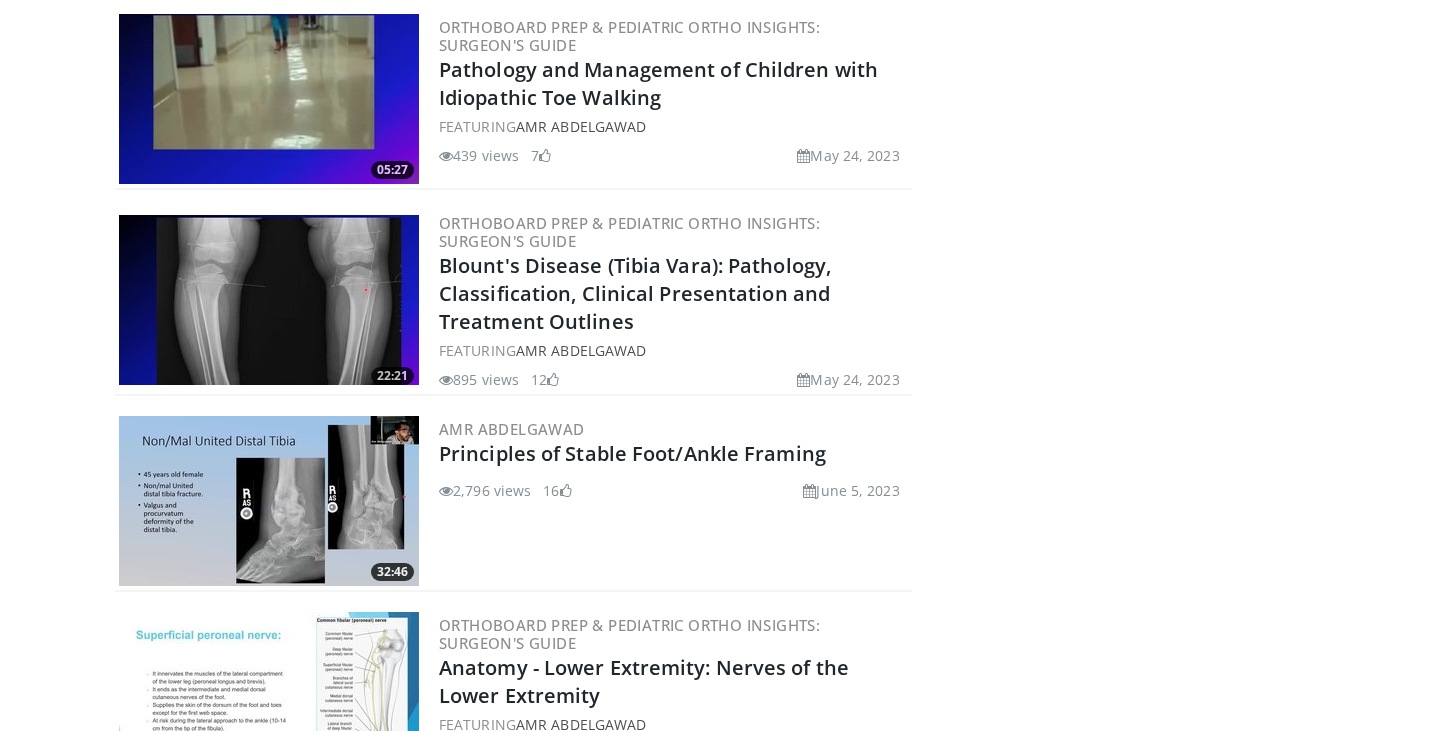 click at bounding box center (269, 300) 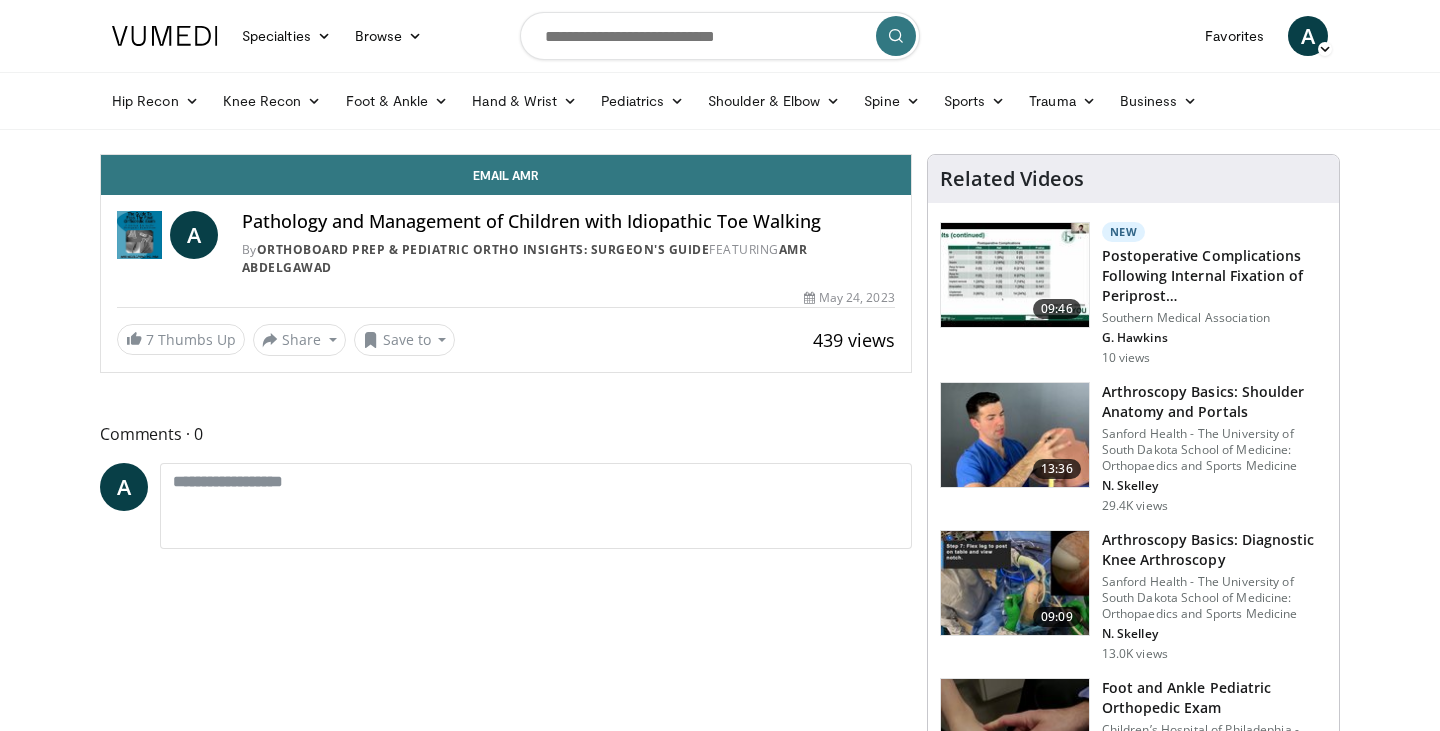 scroll, scrollTop: 0, scrollLeft: 0, axis: both 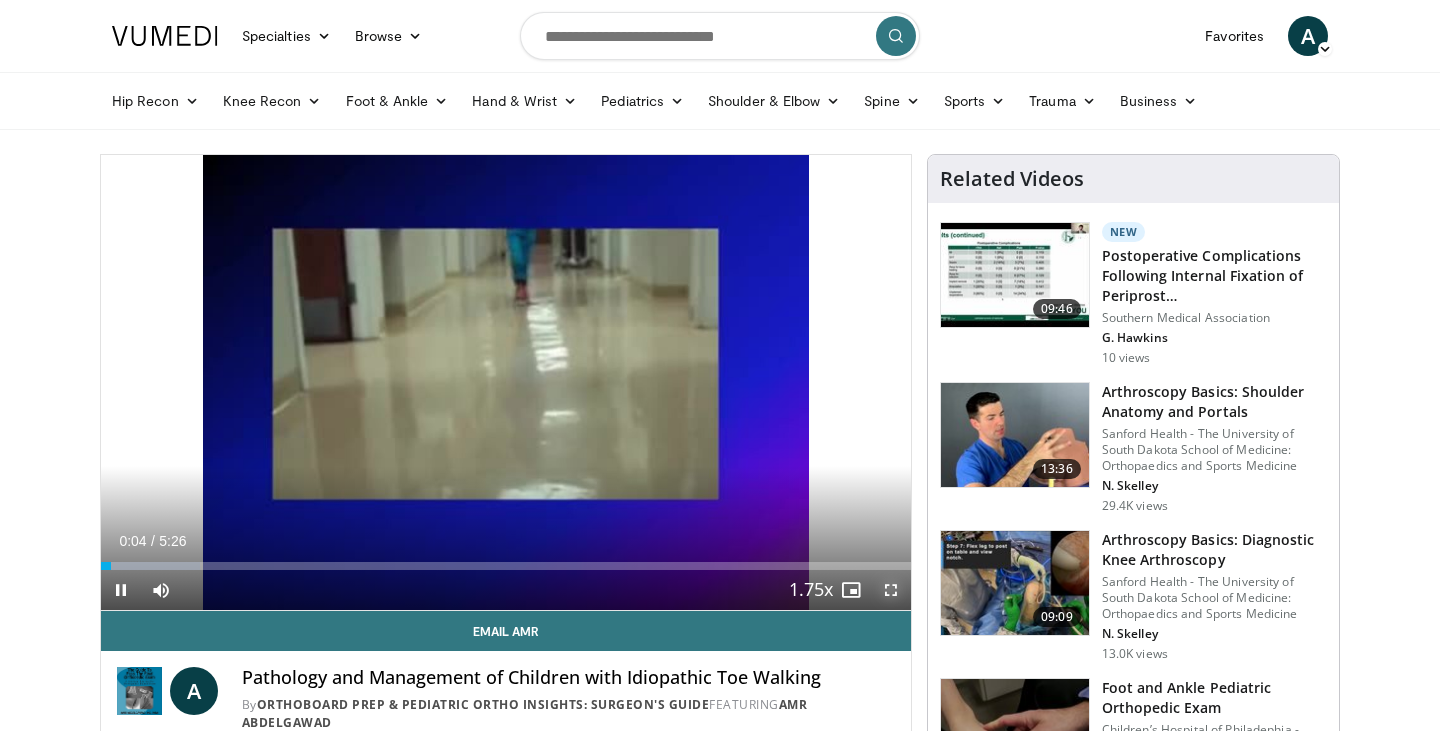 click at bounding box center [891, 590] 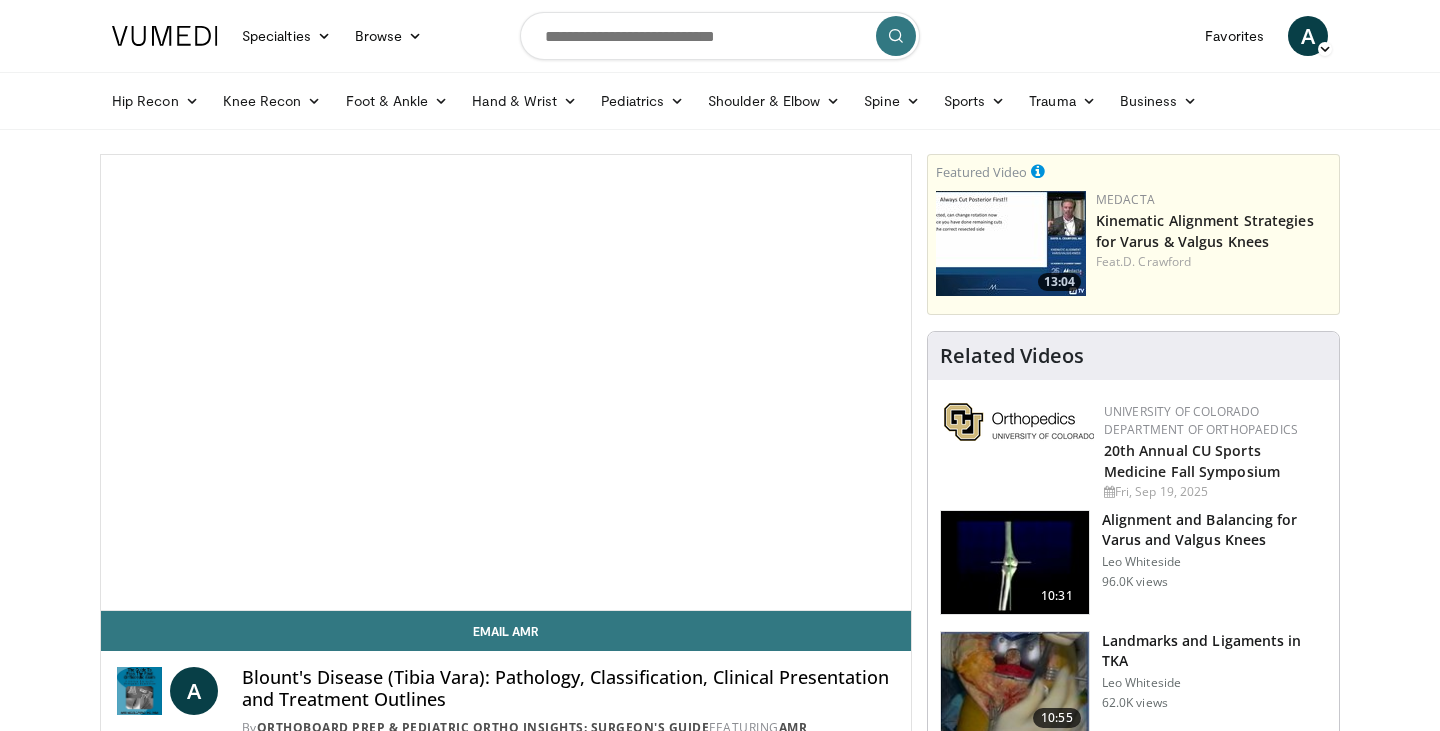 scroll, scrollTop: 62, scrollLeft: 0, axis: vertical 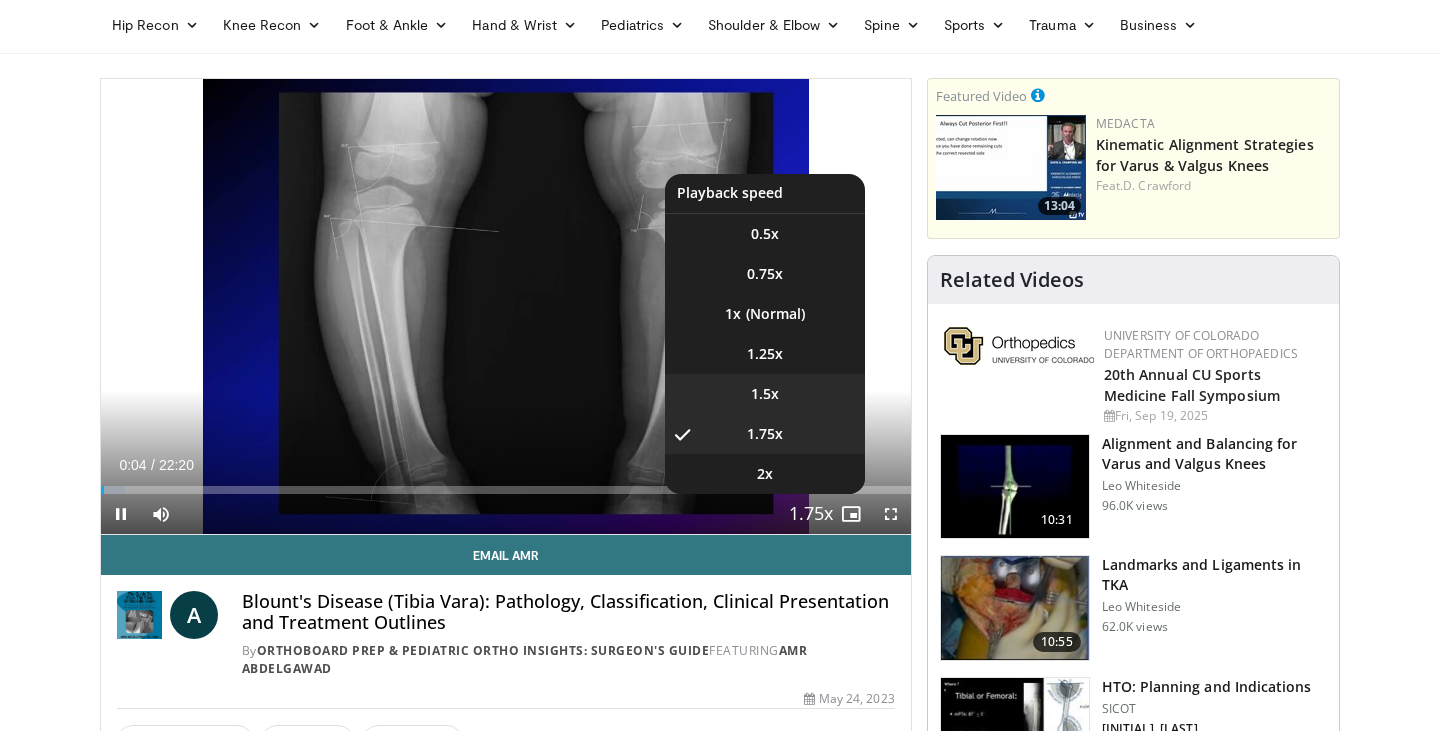 click on "1.5x" at bounding box center [765, 394] 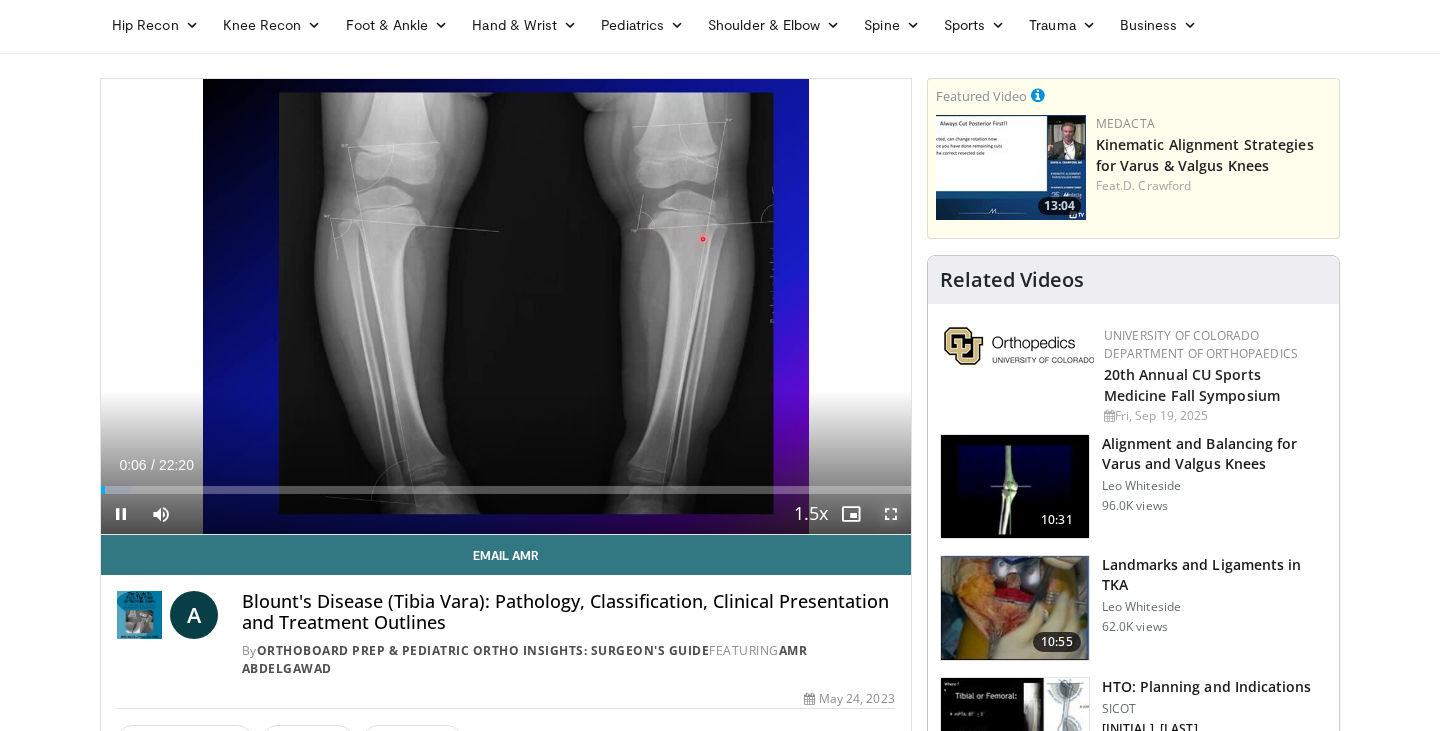 click at bounding box center (891, 514) 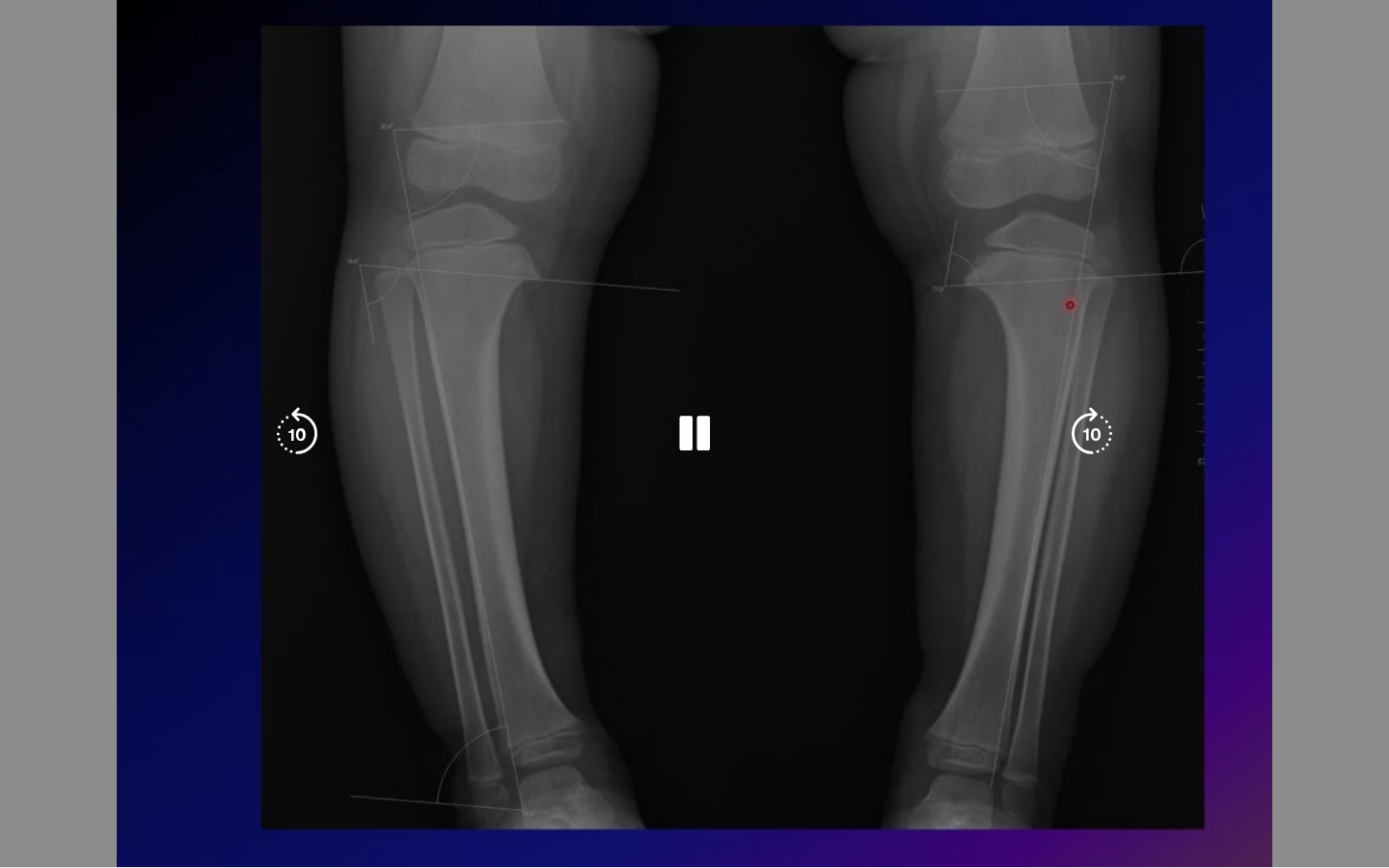 click on "**********" at bounding box center (694, 434) 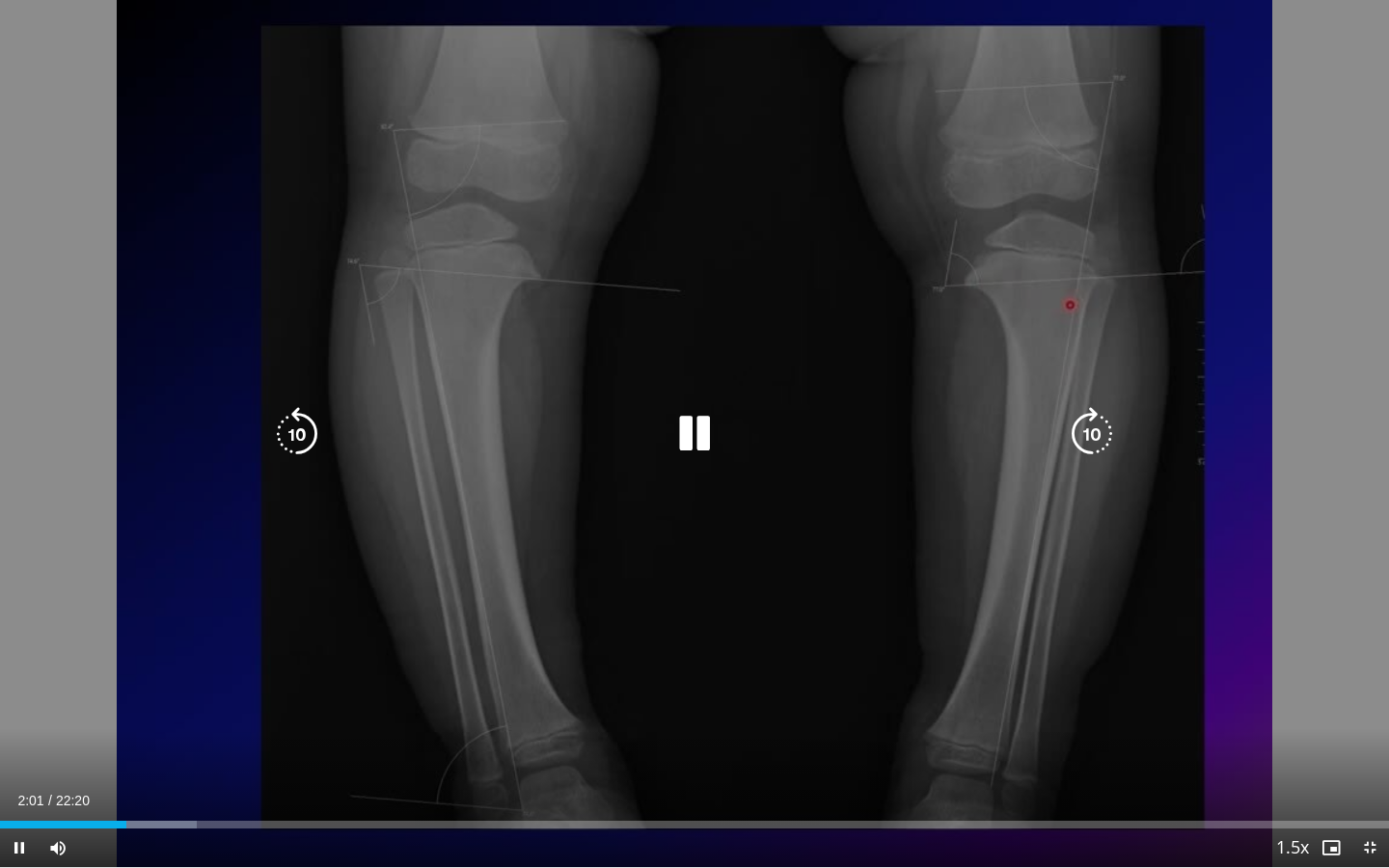 click on "10 seconds
Tap to unmute" at bounding box center (694, 433) 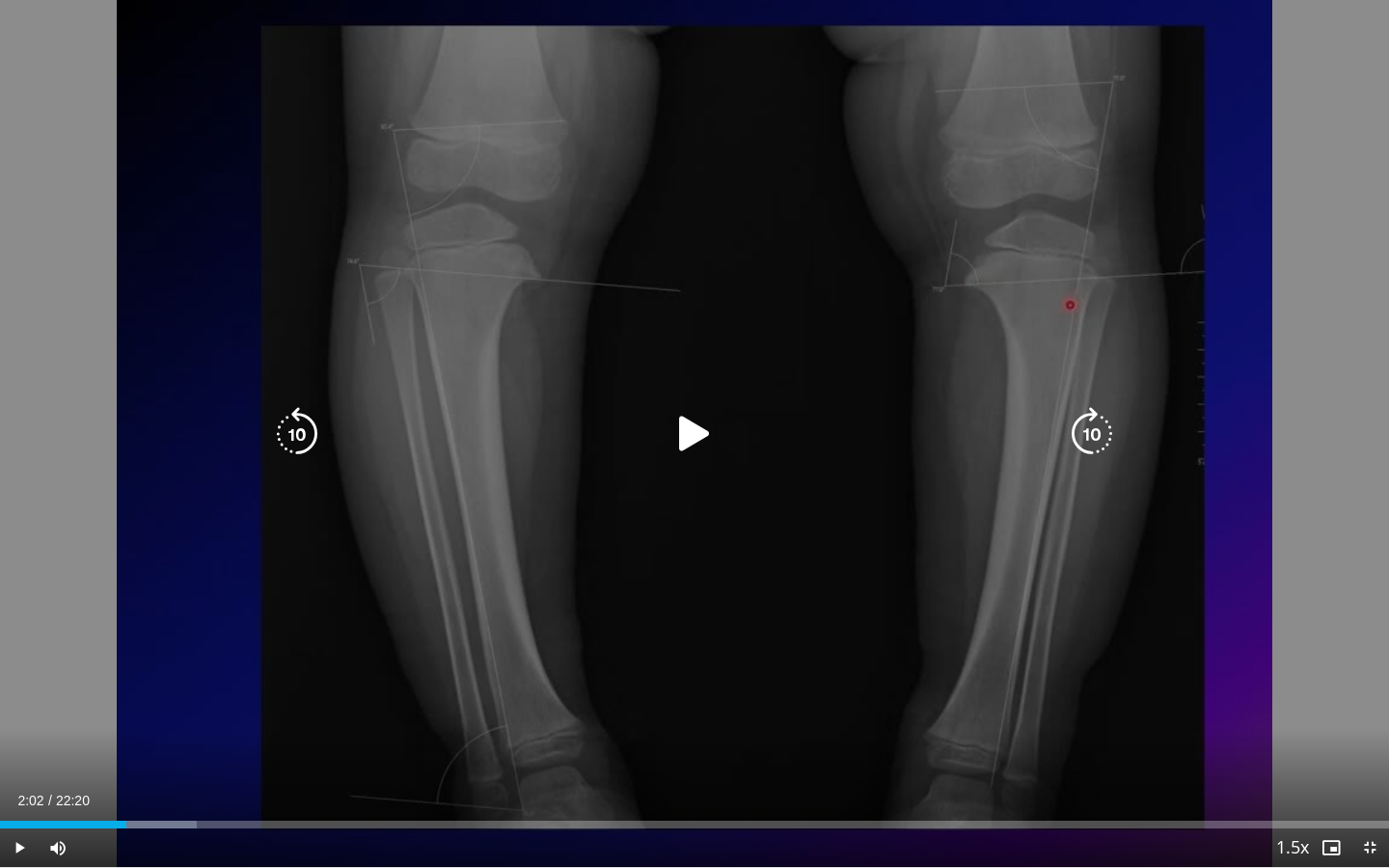 click at bounding box center [694, 434] 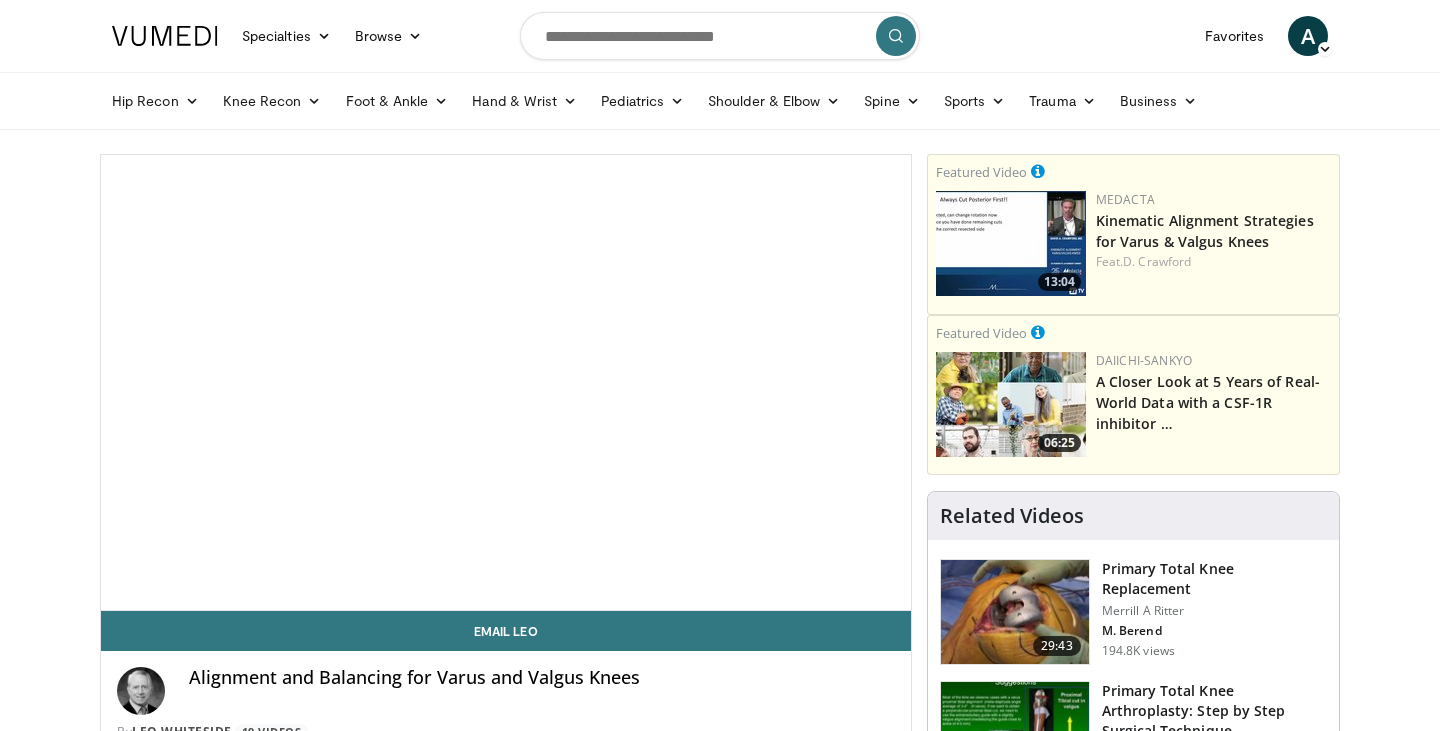 scroll, scrollTop: 0, scrollLeft: 0, axis: both 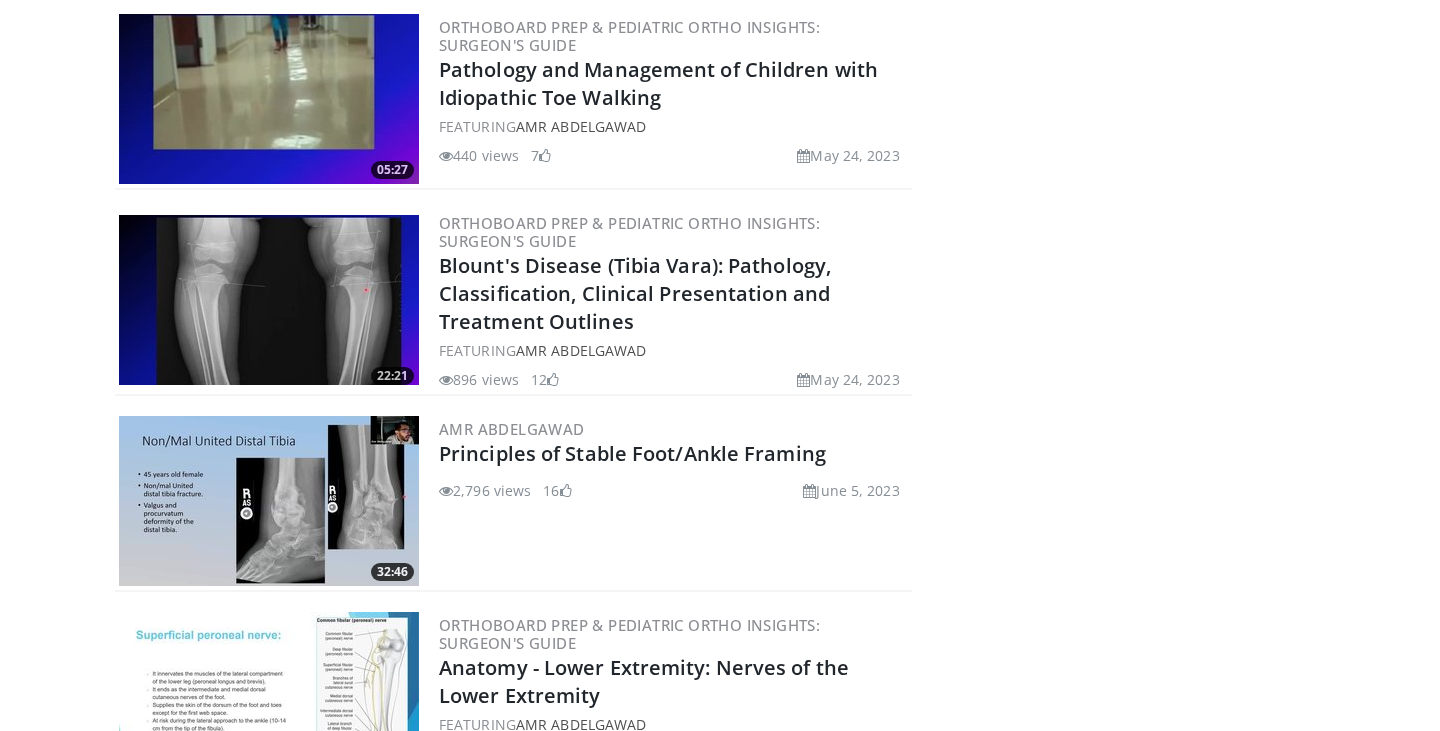 click at bounding box center [269, 501] 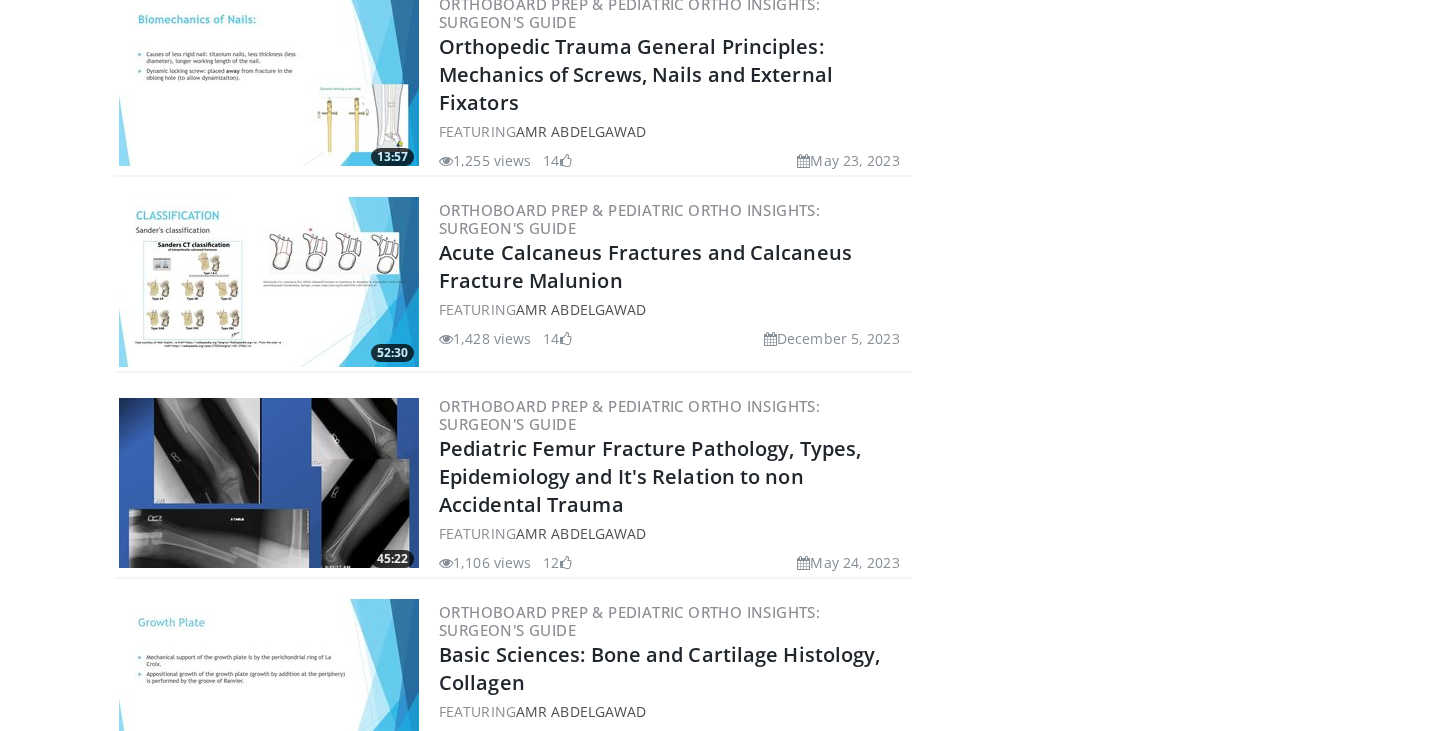 scroll, scrollTop: 2062, scrollLeft: 0, axis: vertical 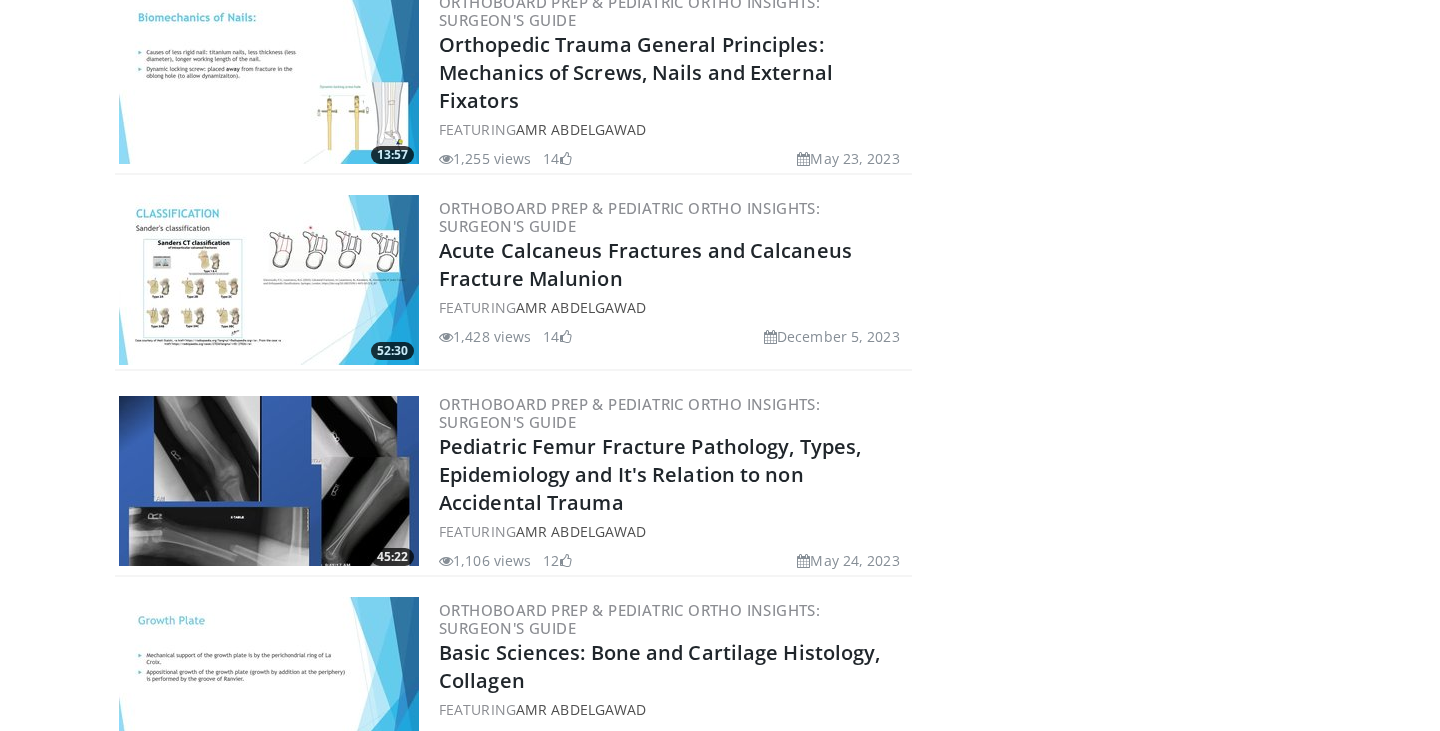 click at bounding box center [269, 79] 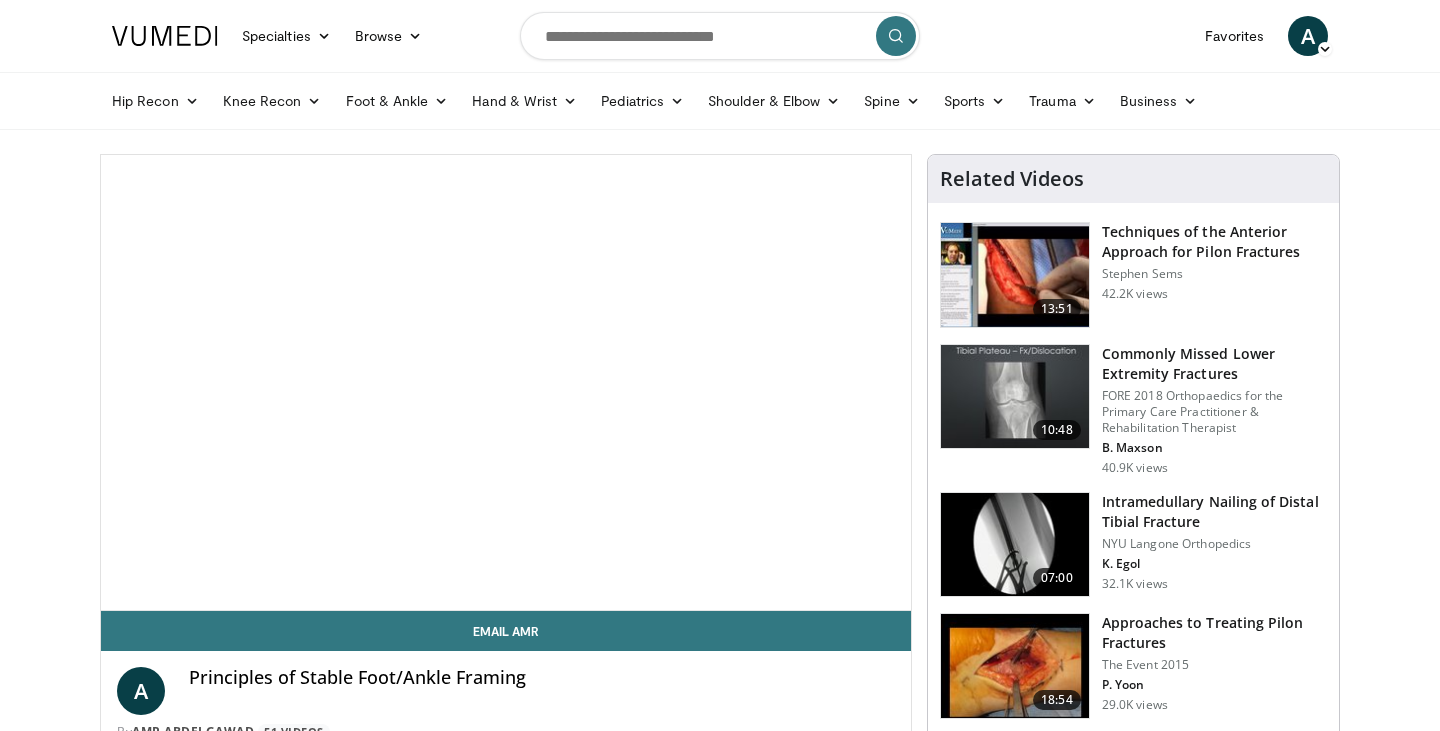 scroll, scrollTop: 0, scrollLeft: 0, axis: both 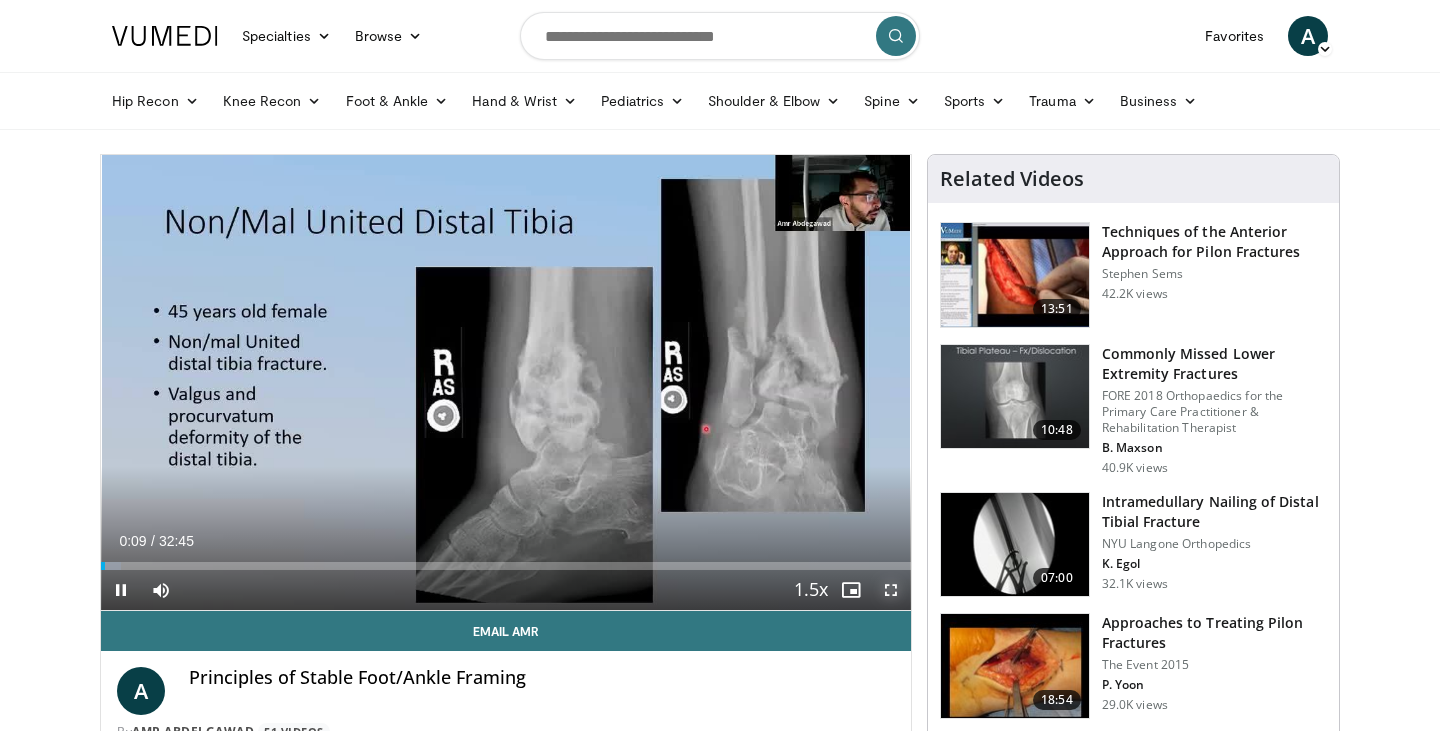 click at bounding box center [891, 590] 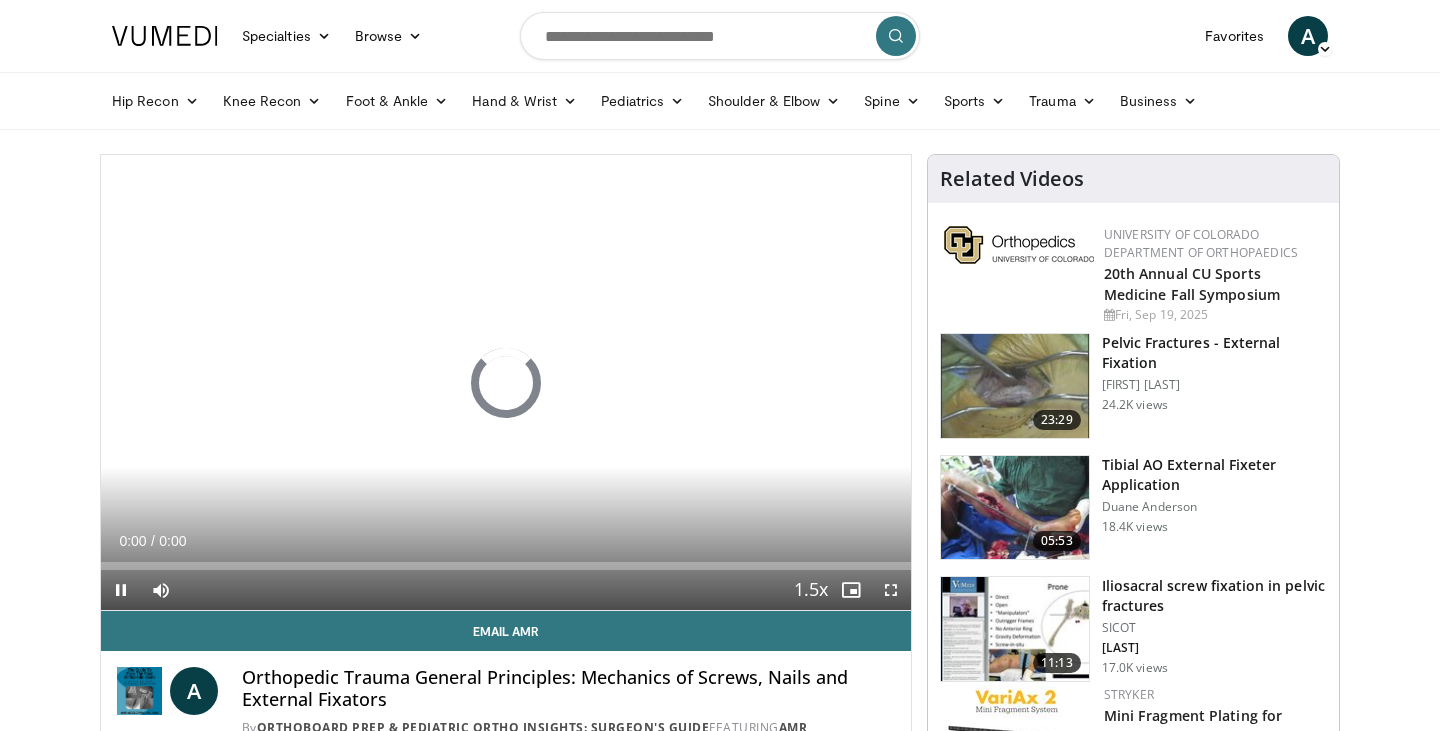 scroll, scrollTop: 0, scrollLeft: 0, axis: both 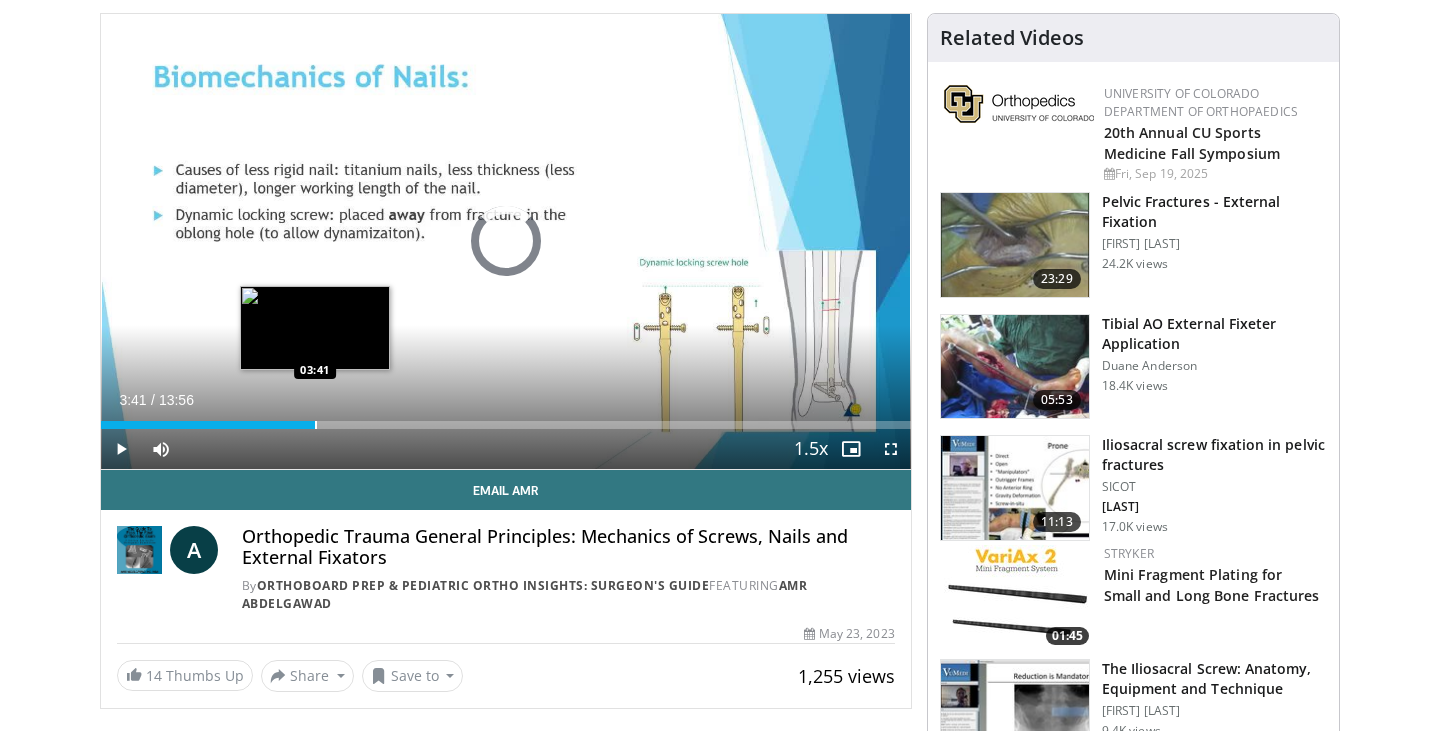 click on "Loaded :  0.00% 03:41 03:41" at bounding box center [506, 419] 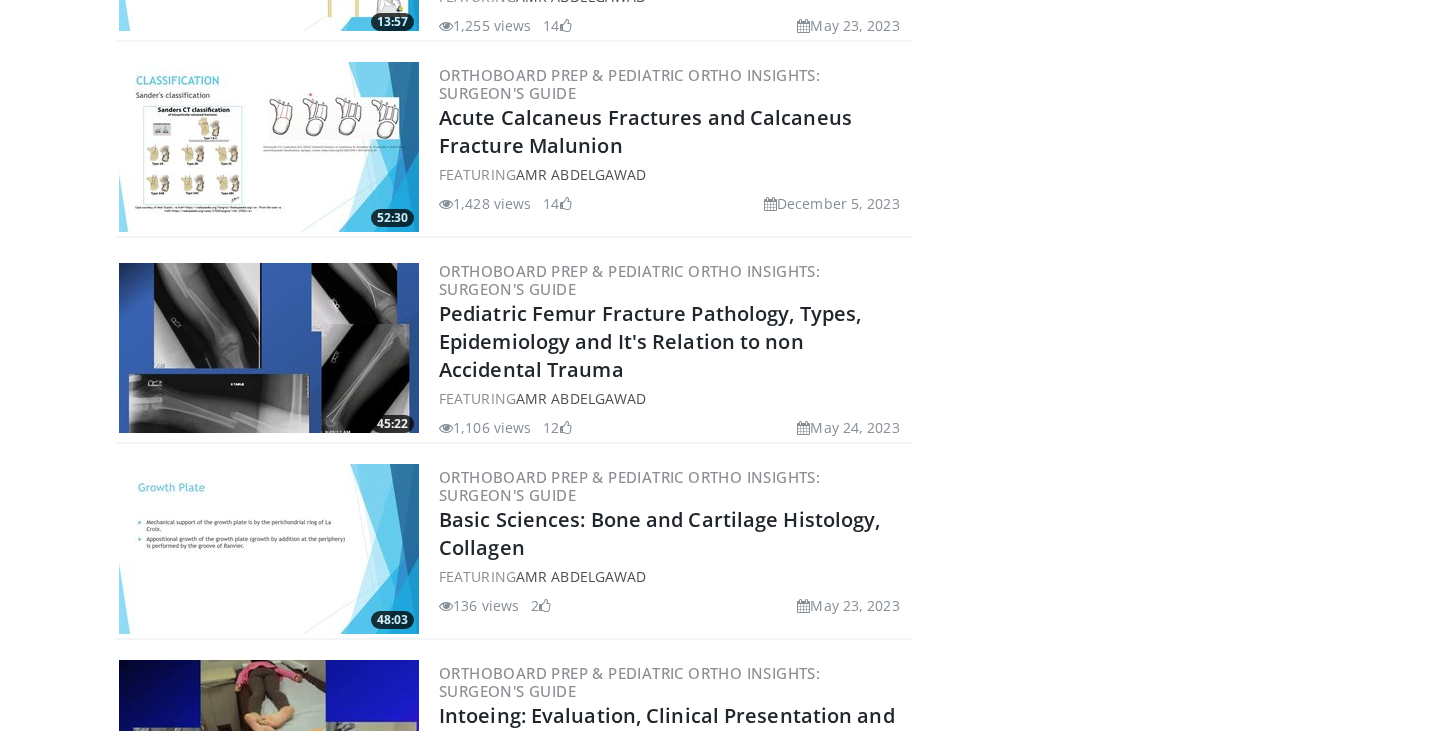 scroll, scrollTop: 2196, scrollLeft: 0, axis: vertical 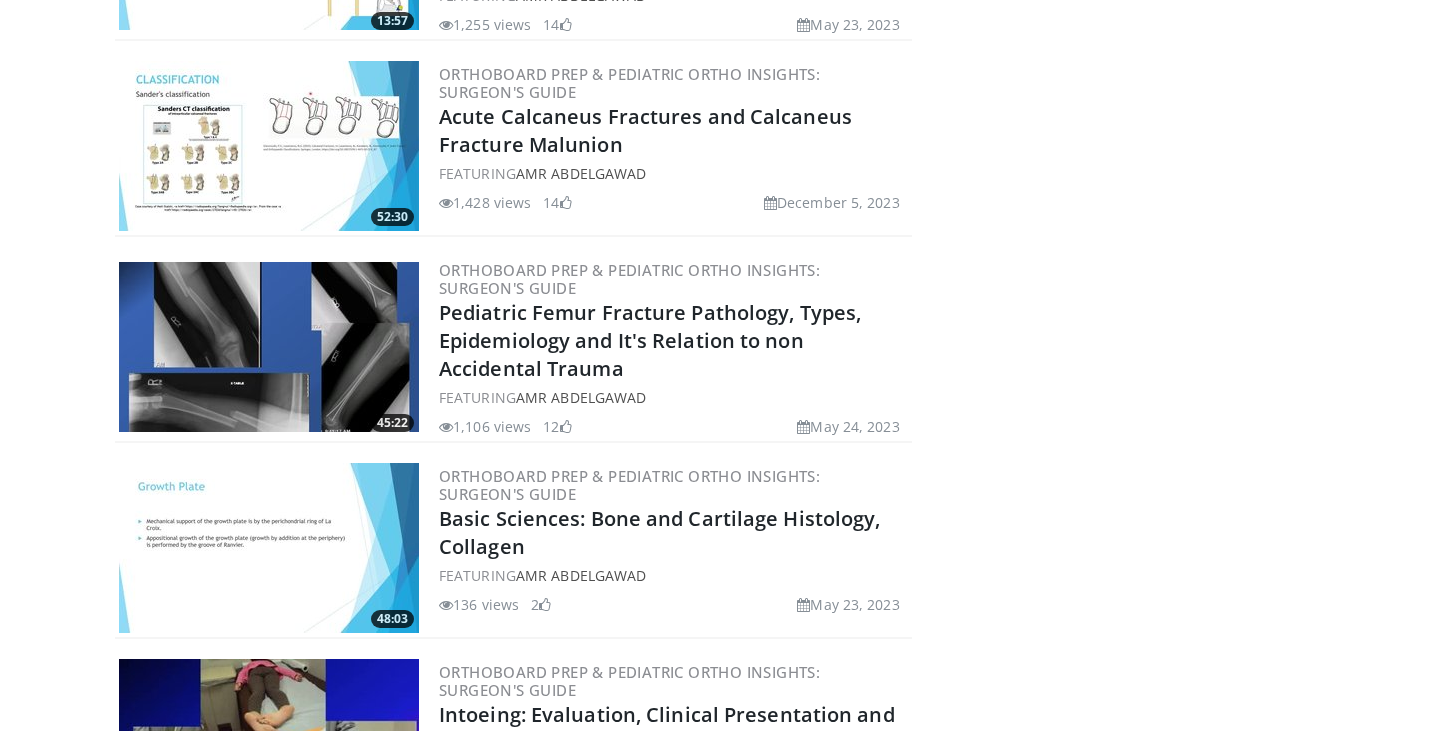 click at bounding box center (269, 347) 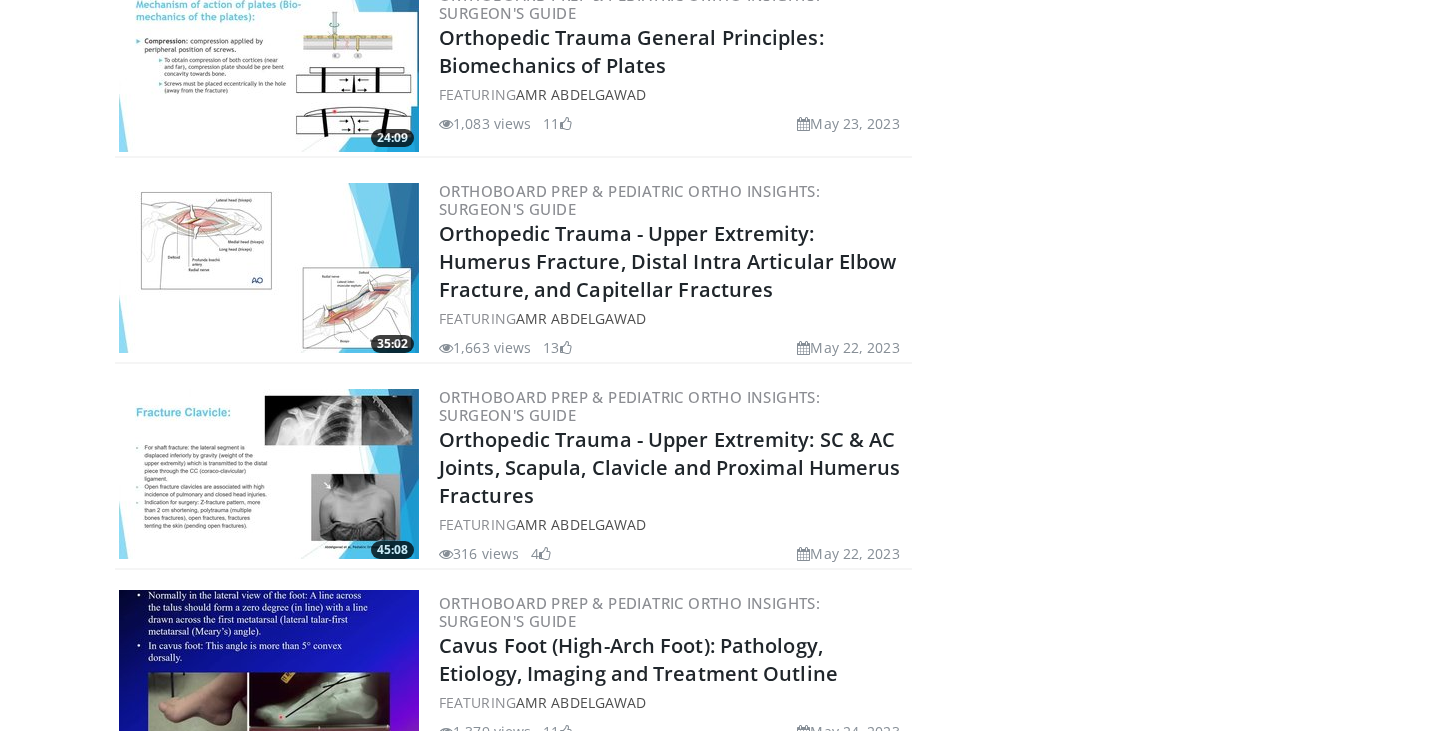 scroll, scrollTop: 3071, scrollLeft: 0, axis: vertical 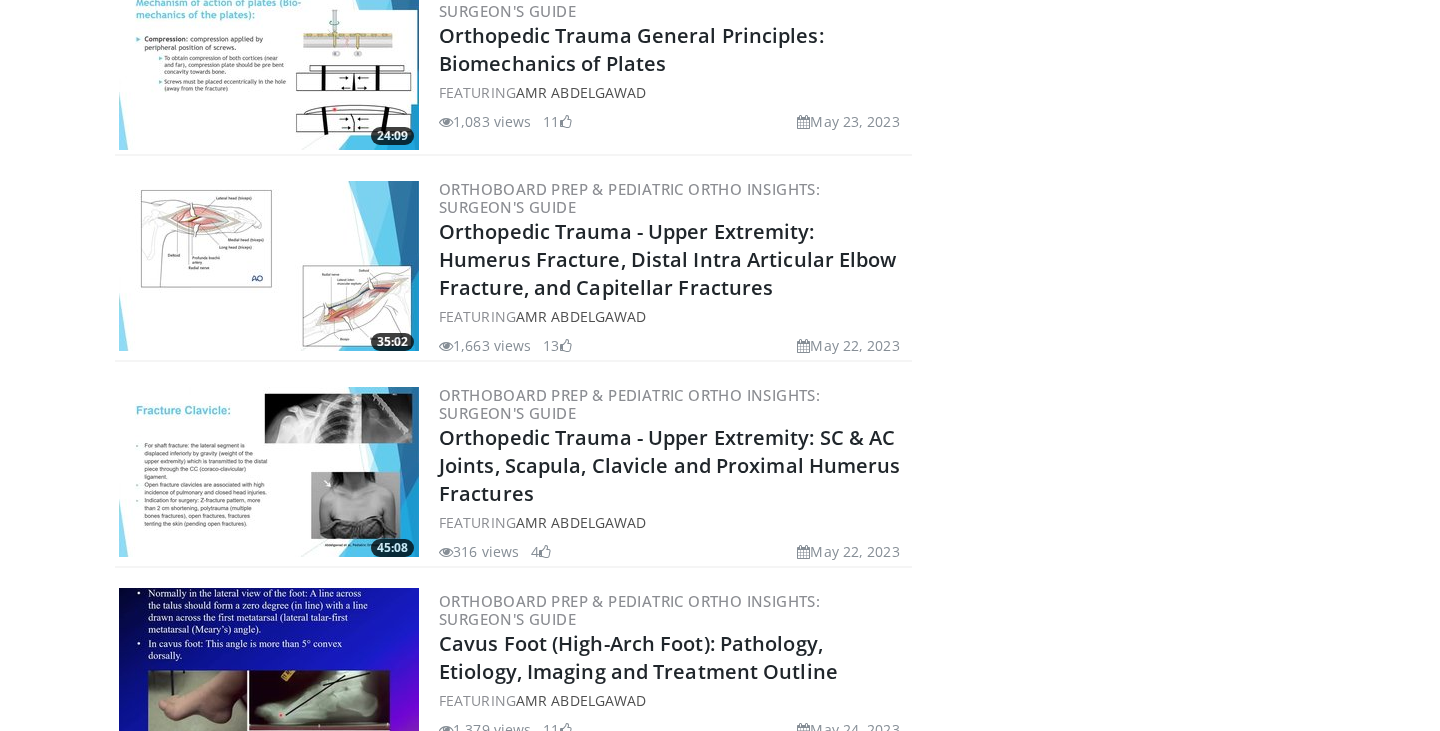 click at bounding box center [269, 266] 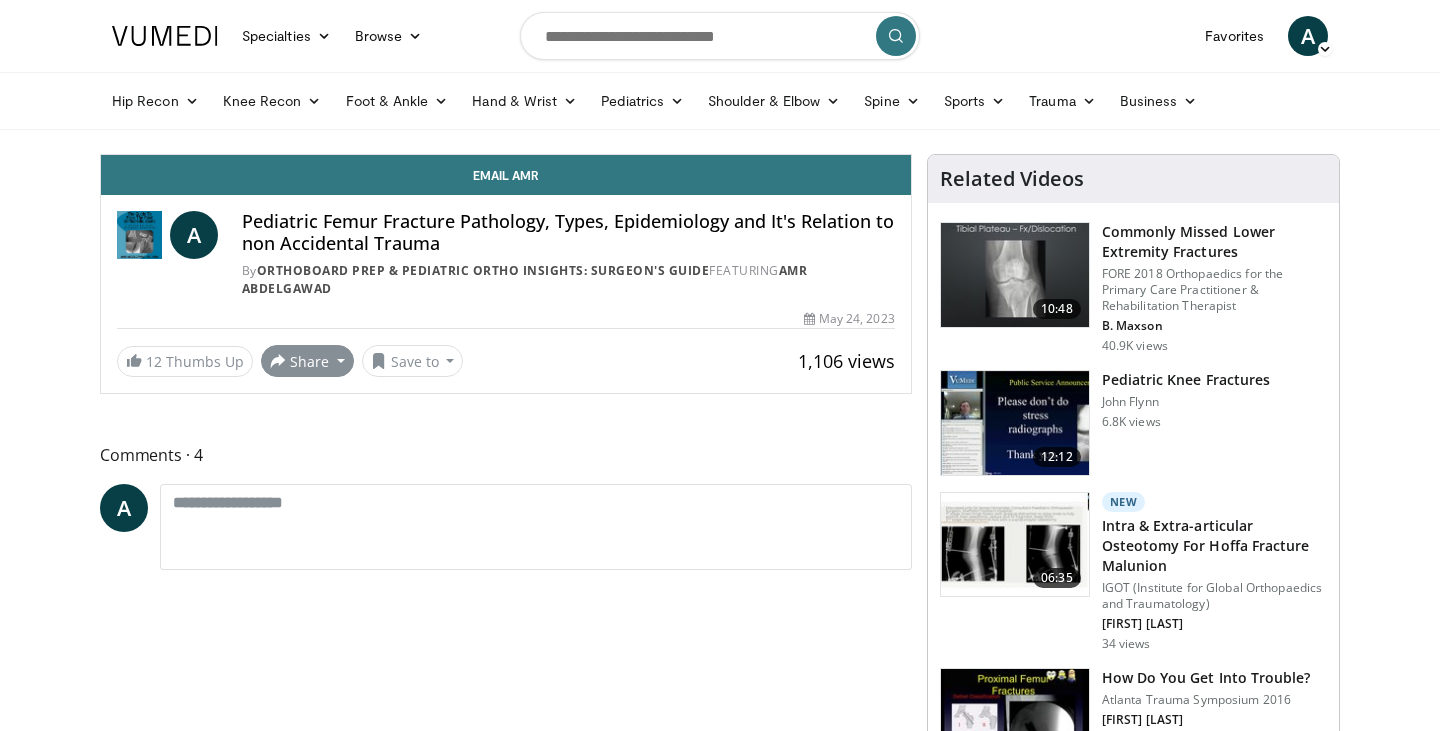 scroll, scrollTop: 0, scrollLeft: 0, axis: both 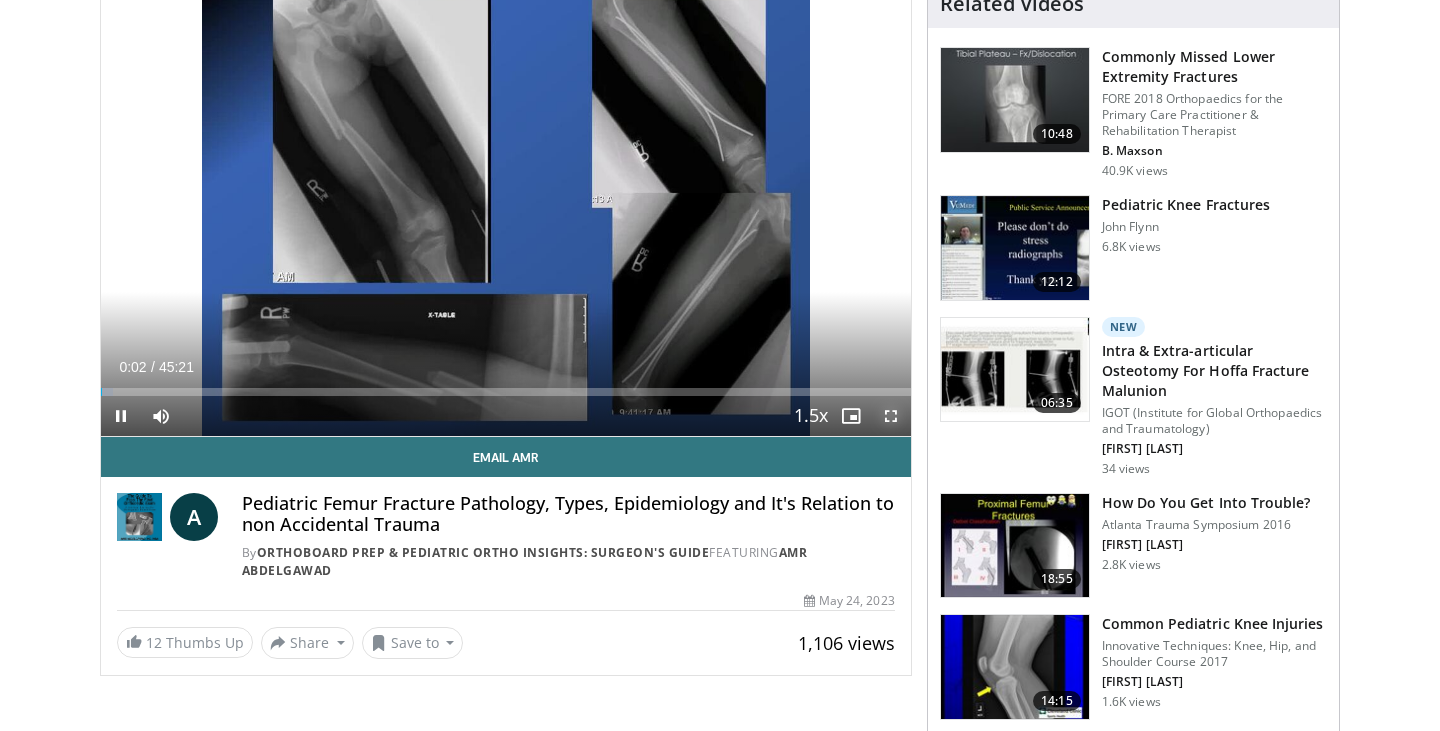 click at bounding box center [891, 416] 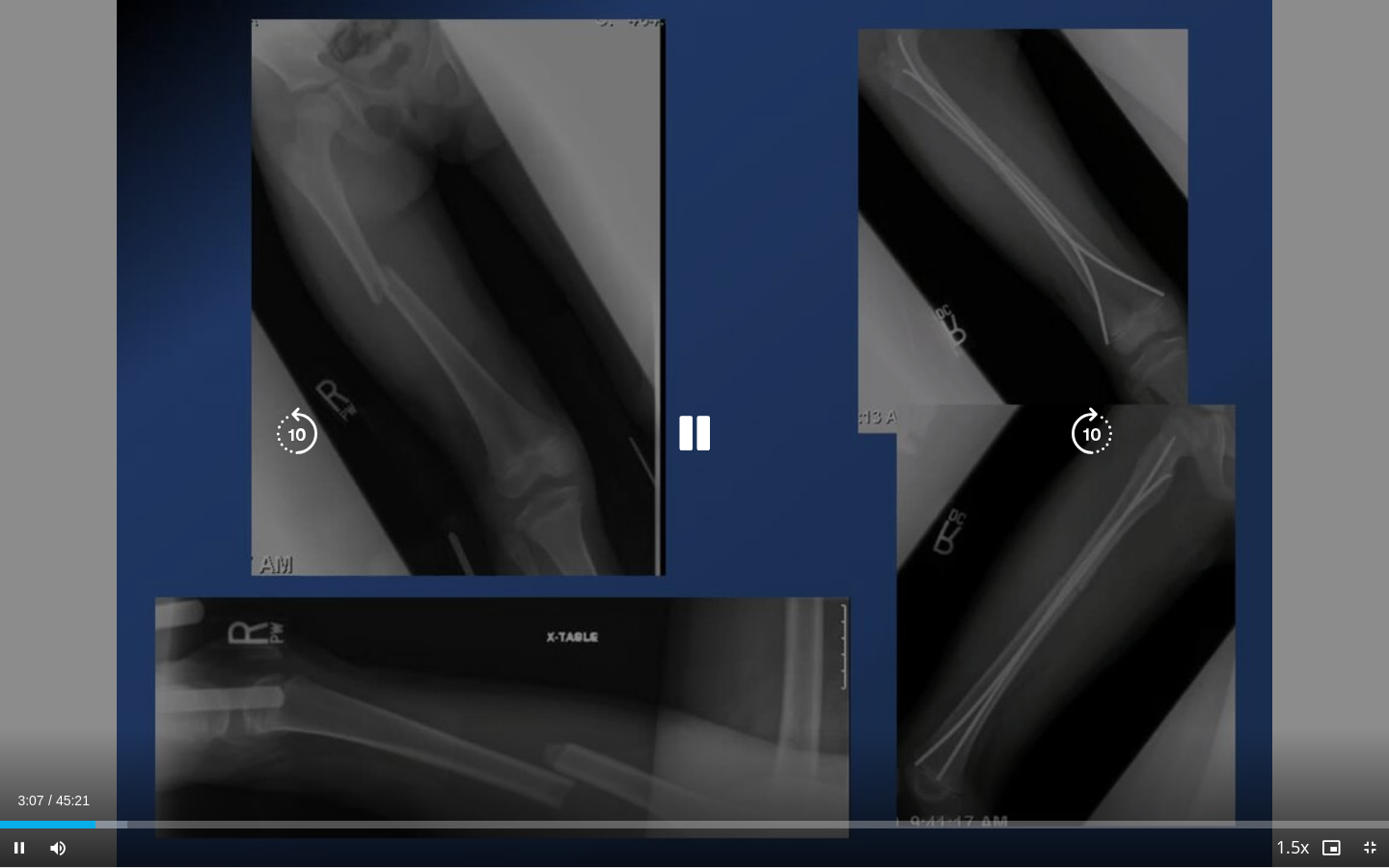 click on "10 seconds
Tap to unmute" at bounding box center (694, 433) 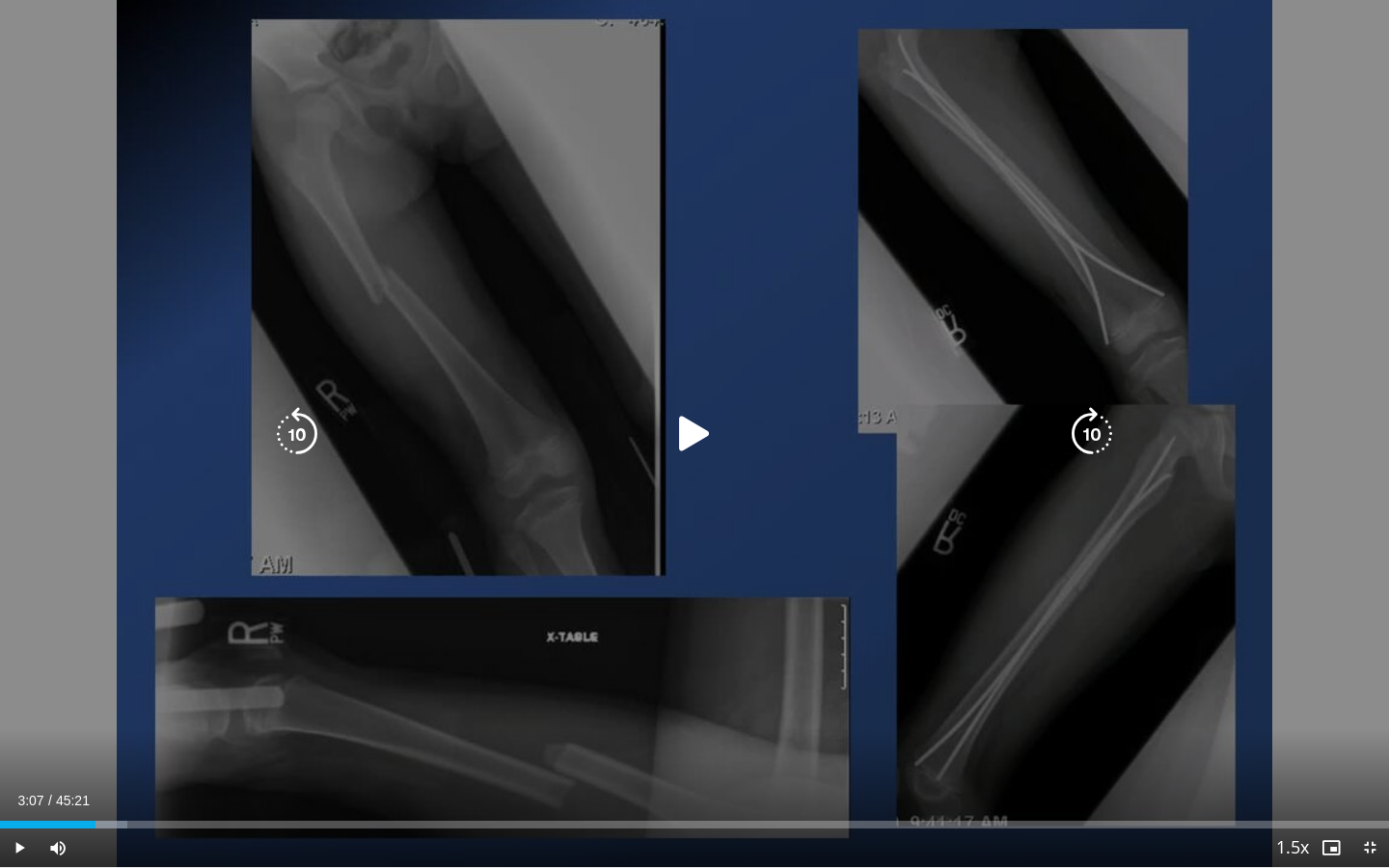 click at bounding box center (694, 434) 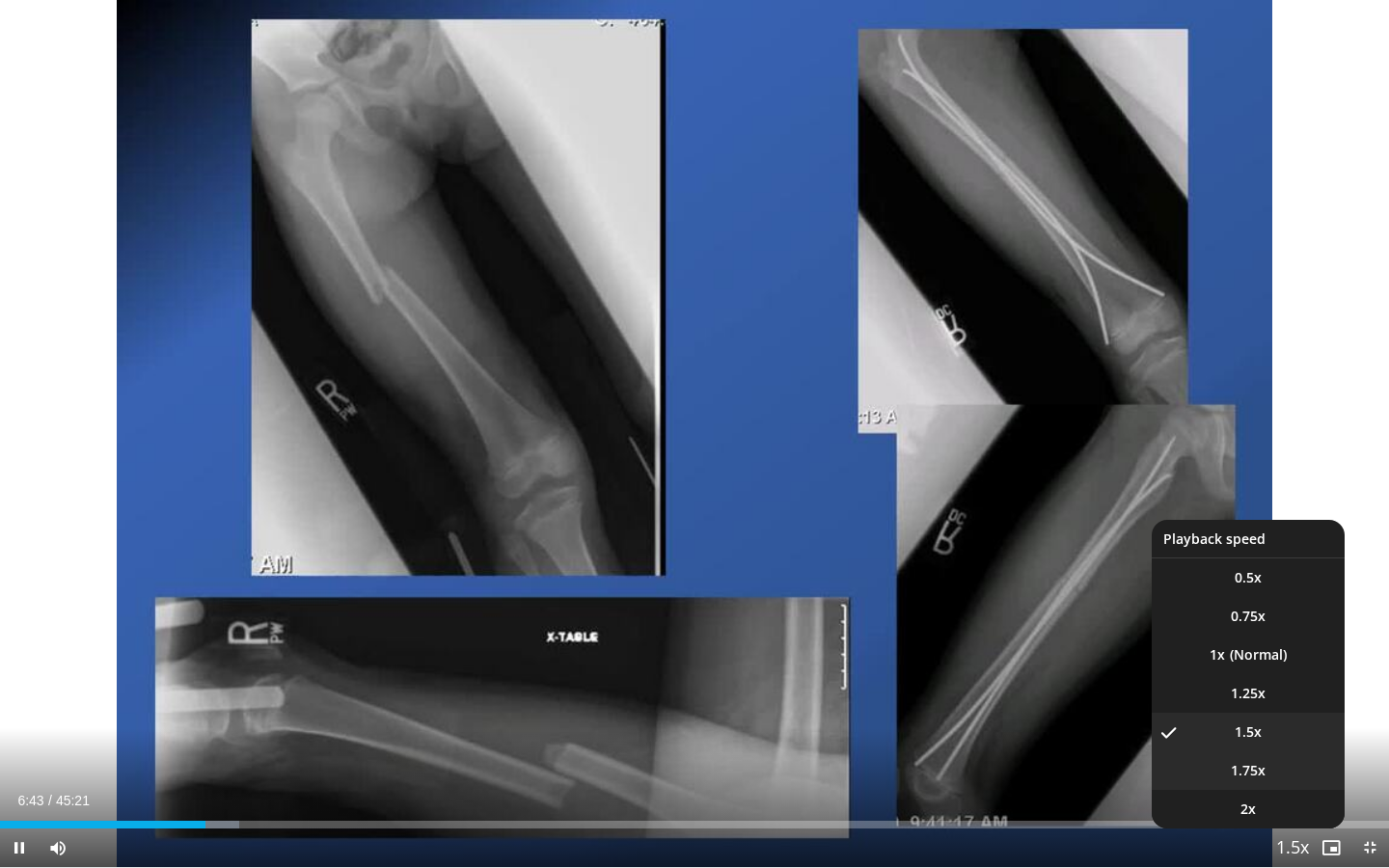 click on "1.75x" at bounding box center (1248, 771) 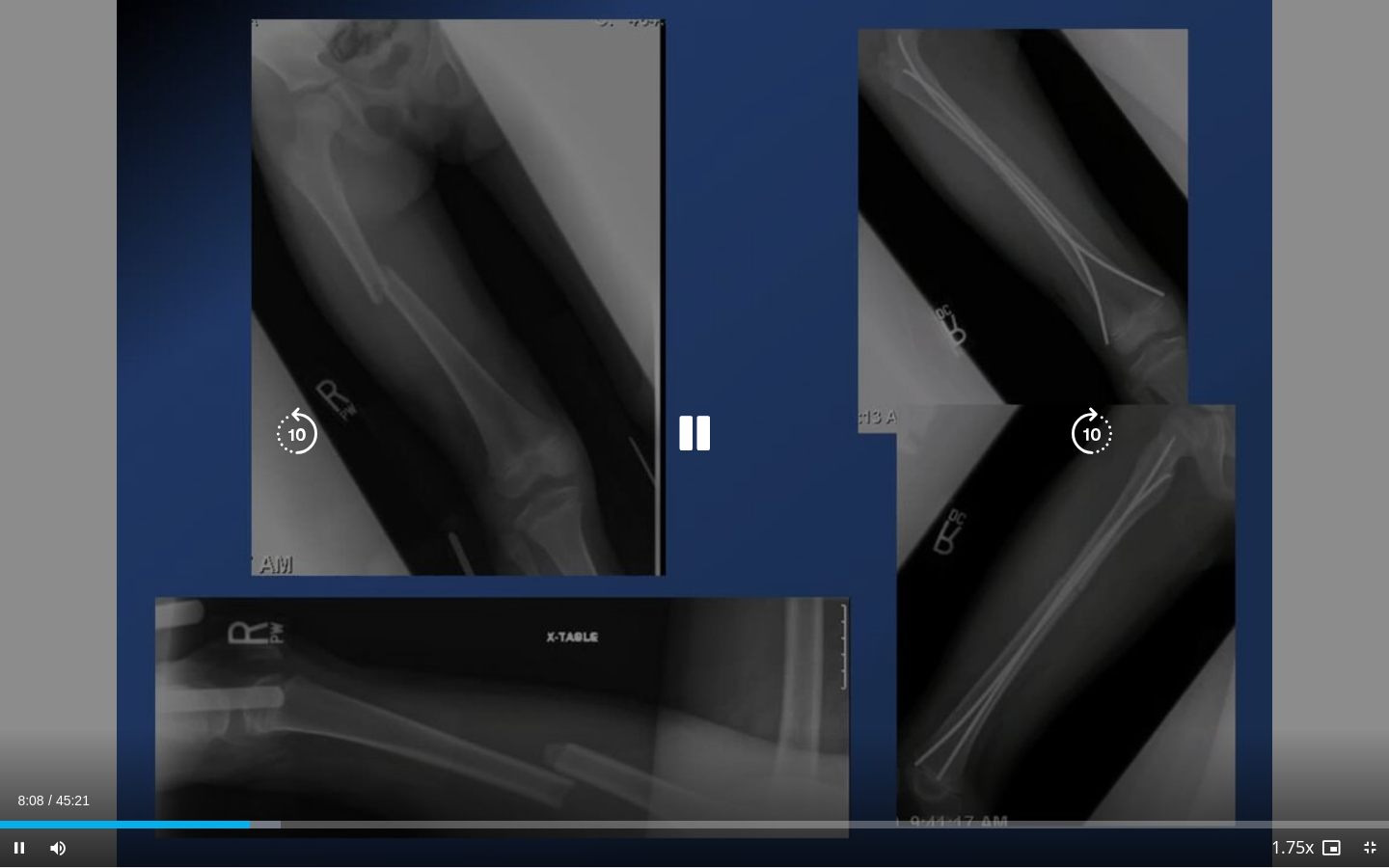 click at bounding box center (694, 434) 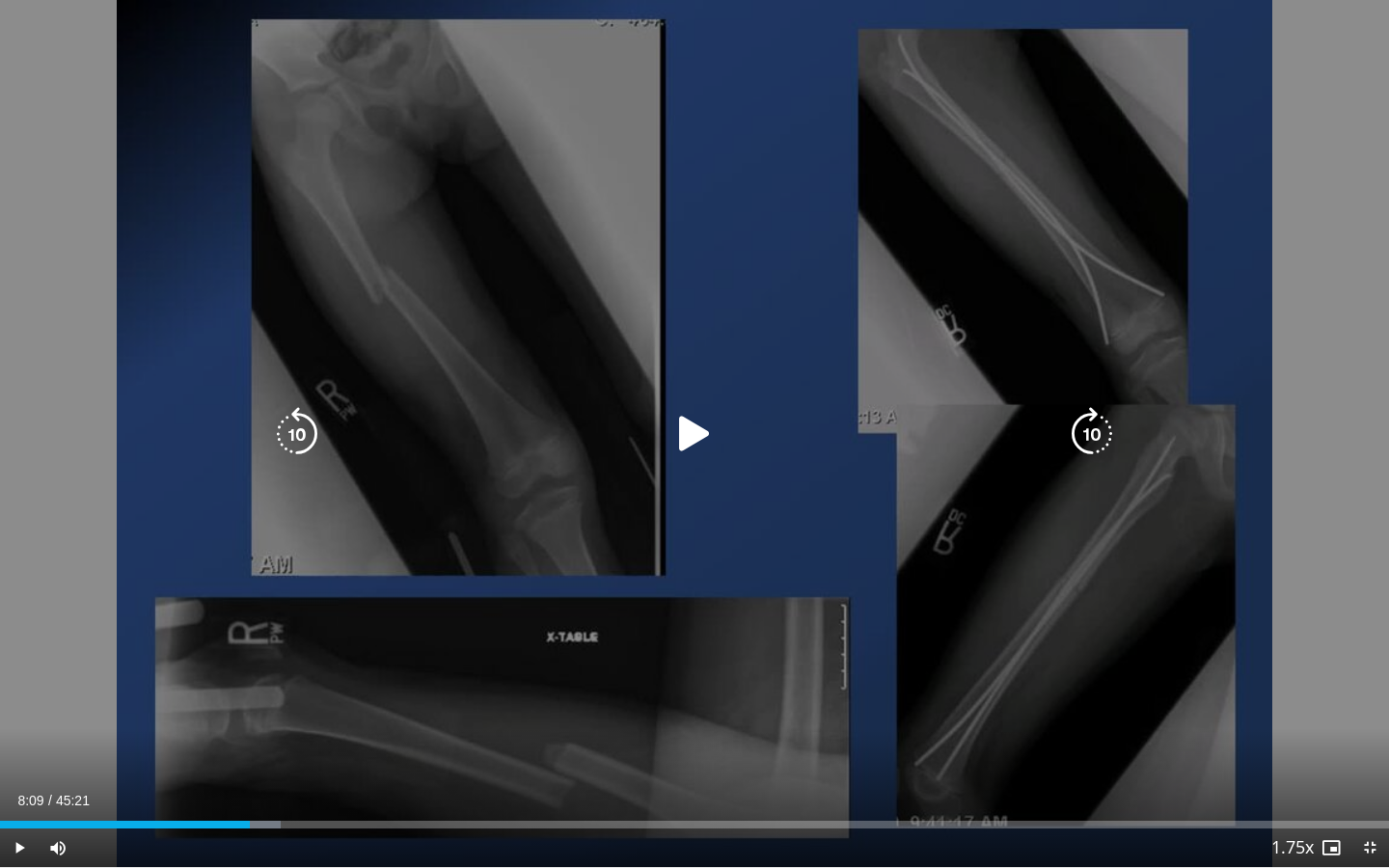 click at bounding box center [694, 434] 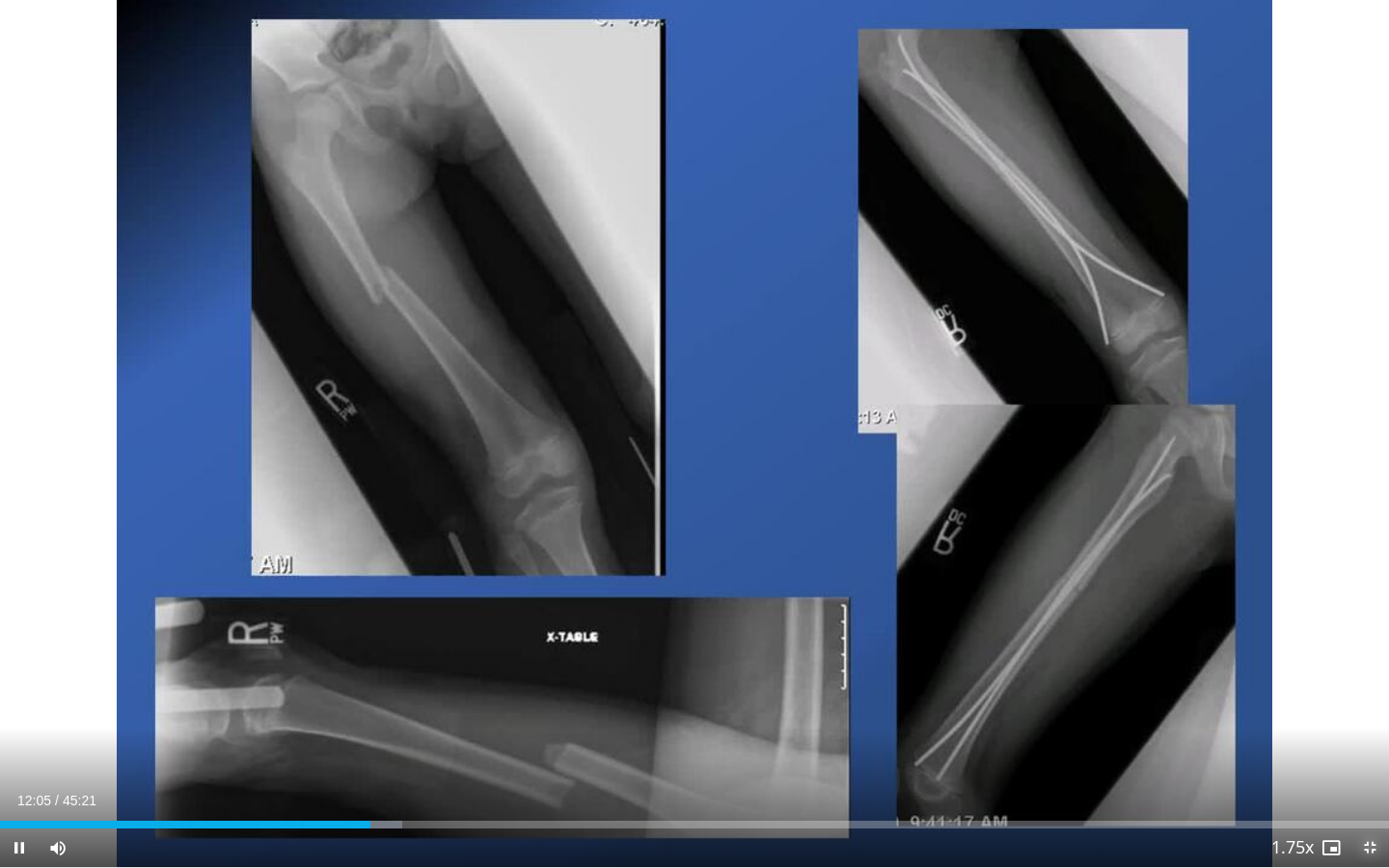 click at bounding box center [1370, 848] 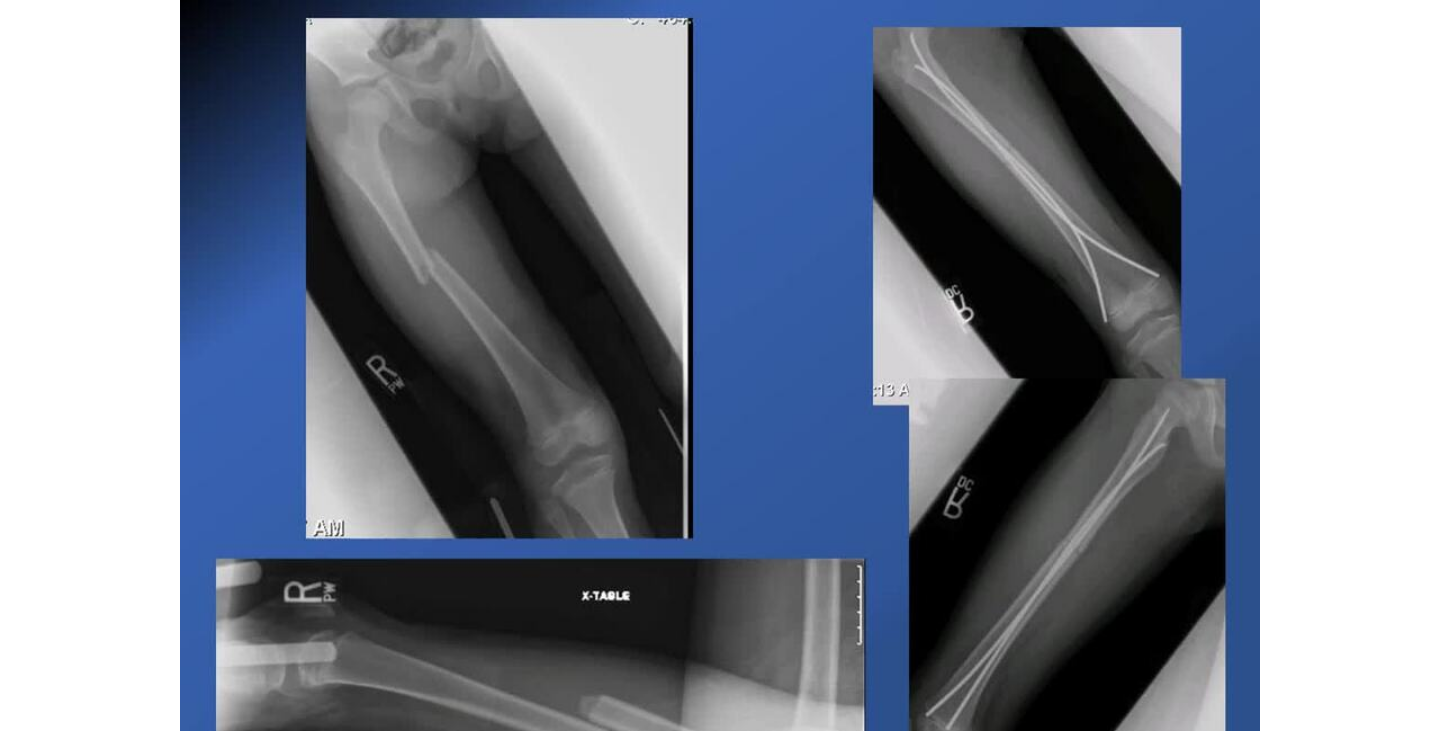 scroll, scrollTop: 152, scrollLeft: 0, axis: vertical 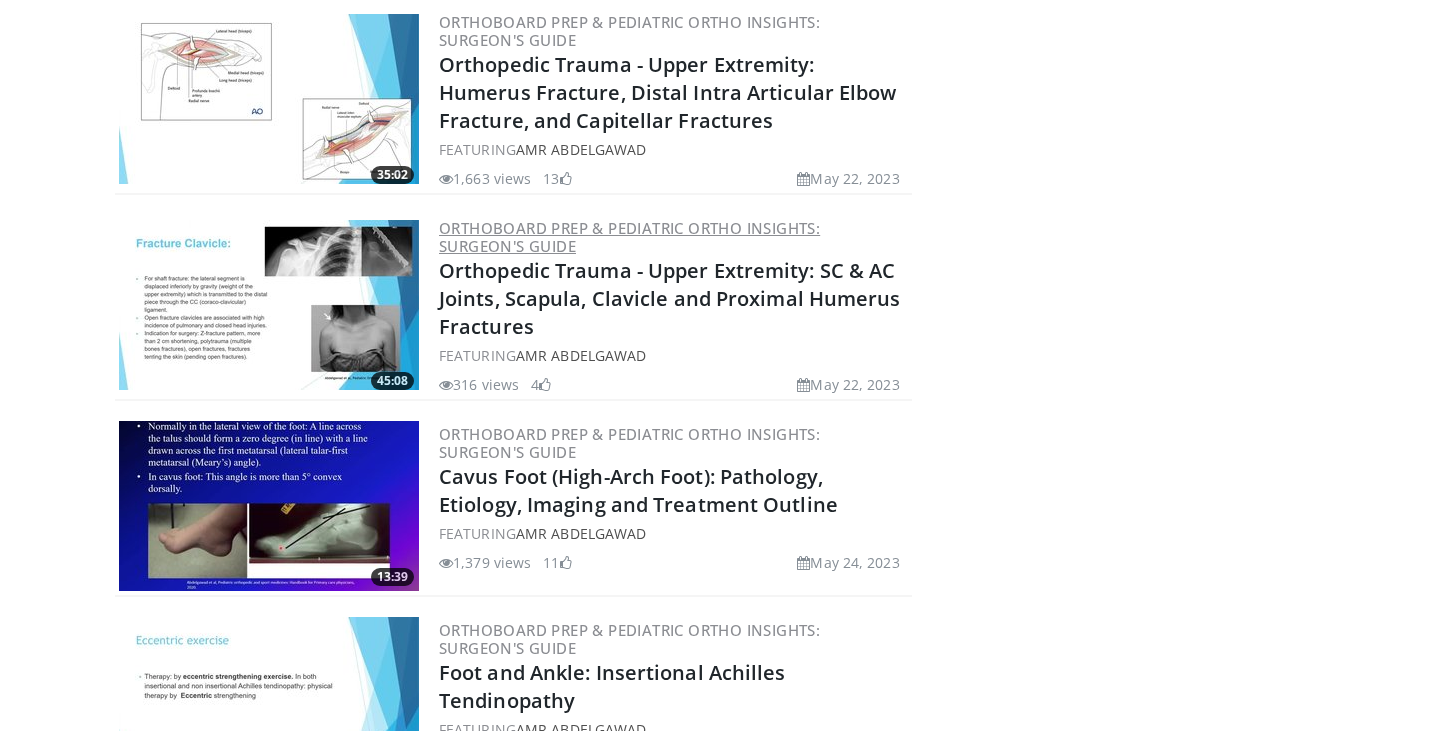 click on "OrthoBoard Prep & Pediatric Ortho Insights: Surgeon's Guide" at bounding box center (629, 237) 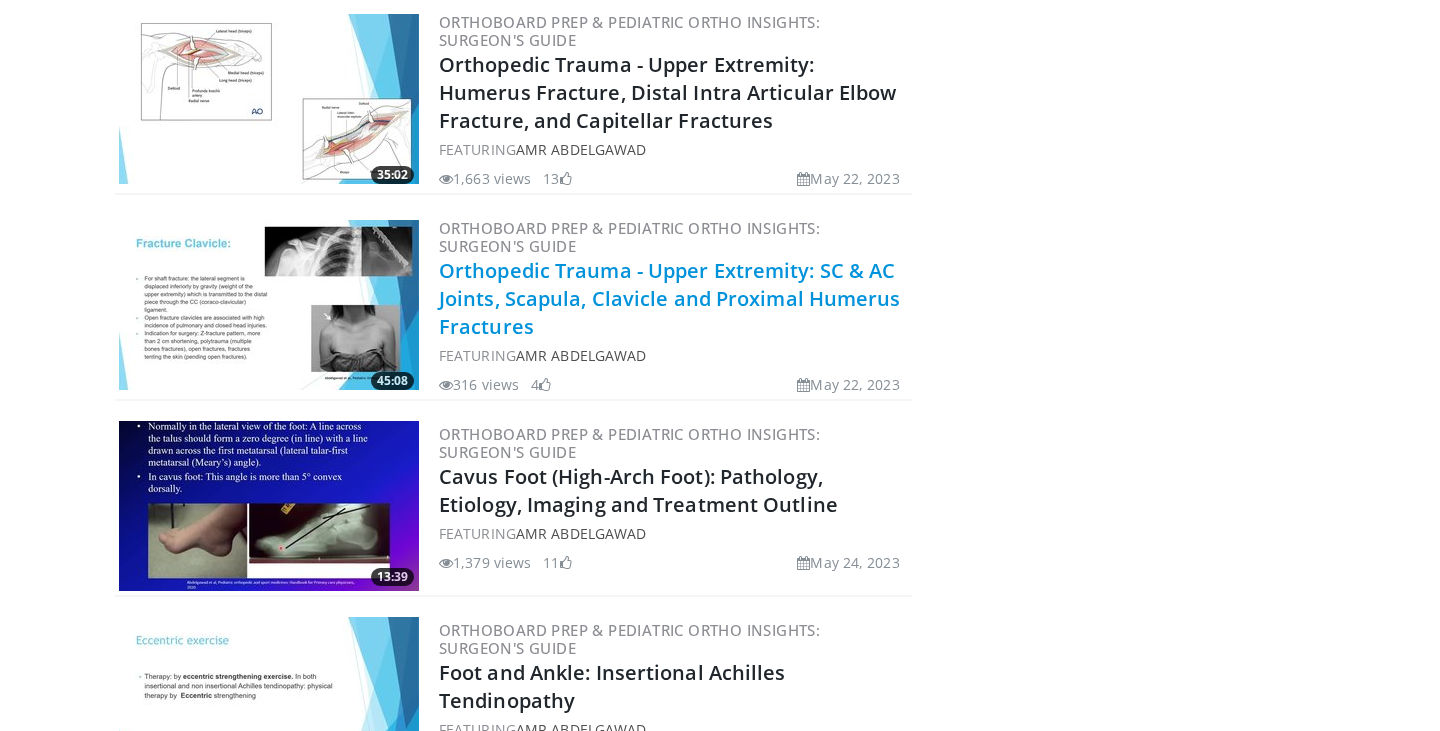 click on "Orthopedic Trauma - Upper Extremity: SC & AC Joints, Scapula, Clavicle and Proximal Humerus Fractures" at bounding box center (670, 298) 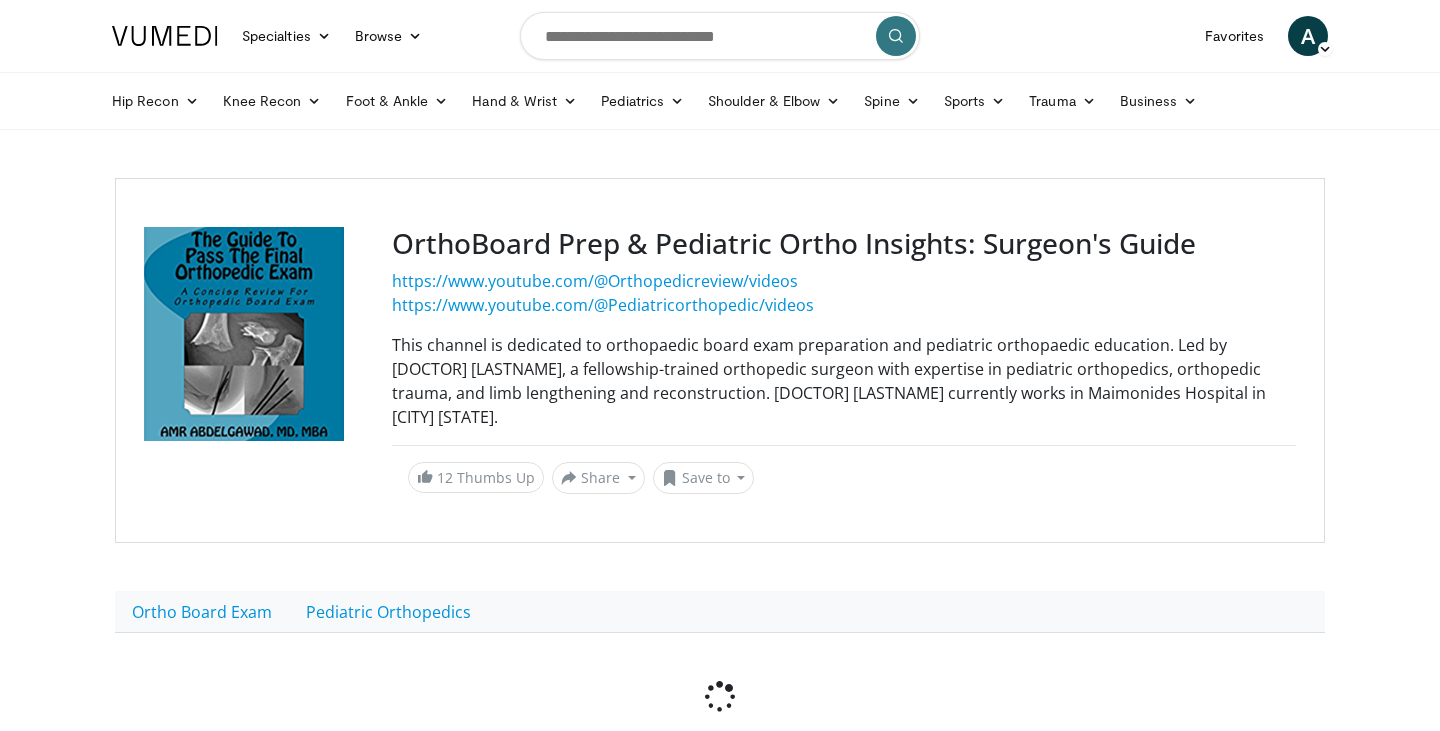 scroll, scrollTop: 0, scrollLeft: 0, axis: both 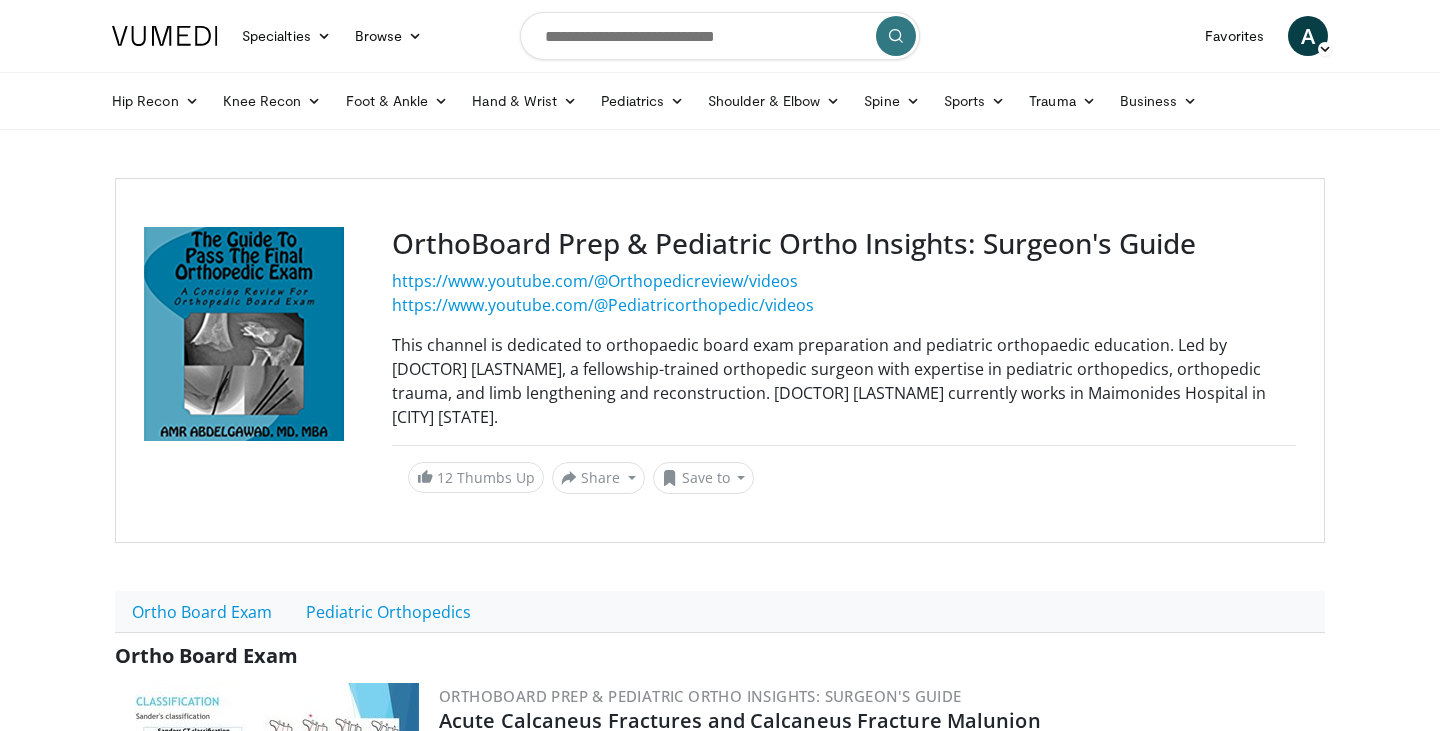 click on "Specialties
Adult & Family Medicine
Allergy, Asthma, Immunology
Anesthesiology
Cardiology
Dental
Dermatology
Endocrinology
Gastroenterology & Hepatology
General Surgery
Hematology & Oncology
Infectious Disease
Nephrology
Neurology
Neurosurgery
Obstetrics & Gynecology
Ophthalmology
Oral Maxillofacial
Orthopaedics
Otolaryngology
Pediatrics
Plastic Surgery
Podiatry
Psychiatry
Pulmonology
Radiation Oncology
Radiology
Rheumatology
Urology
Browse
A" at bounding box center (720, 65) 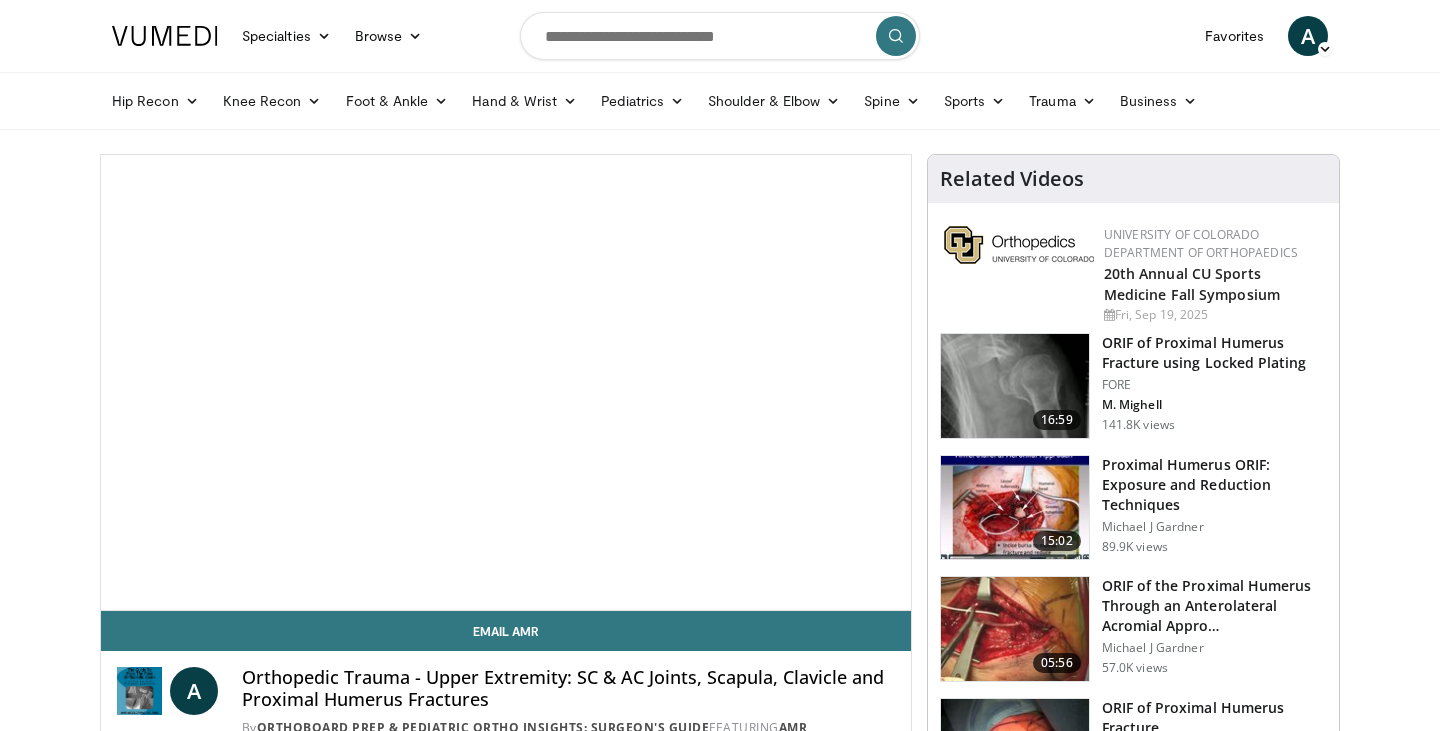 scroll, scrollTop: 0, scrollLeft: 0, axis: both 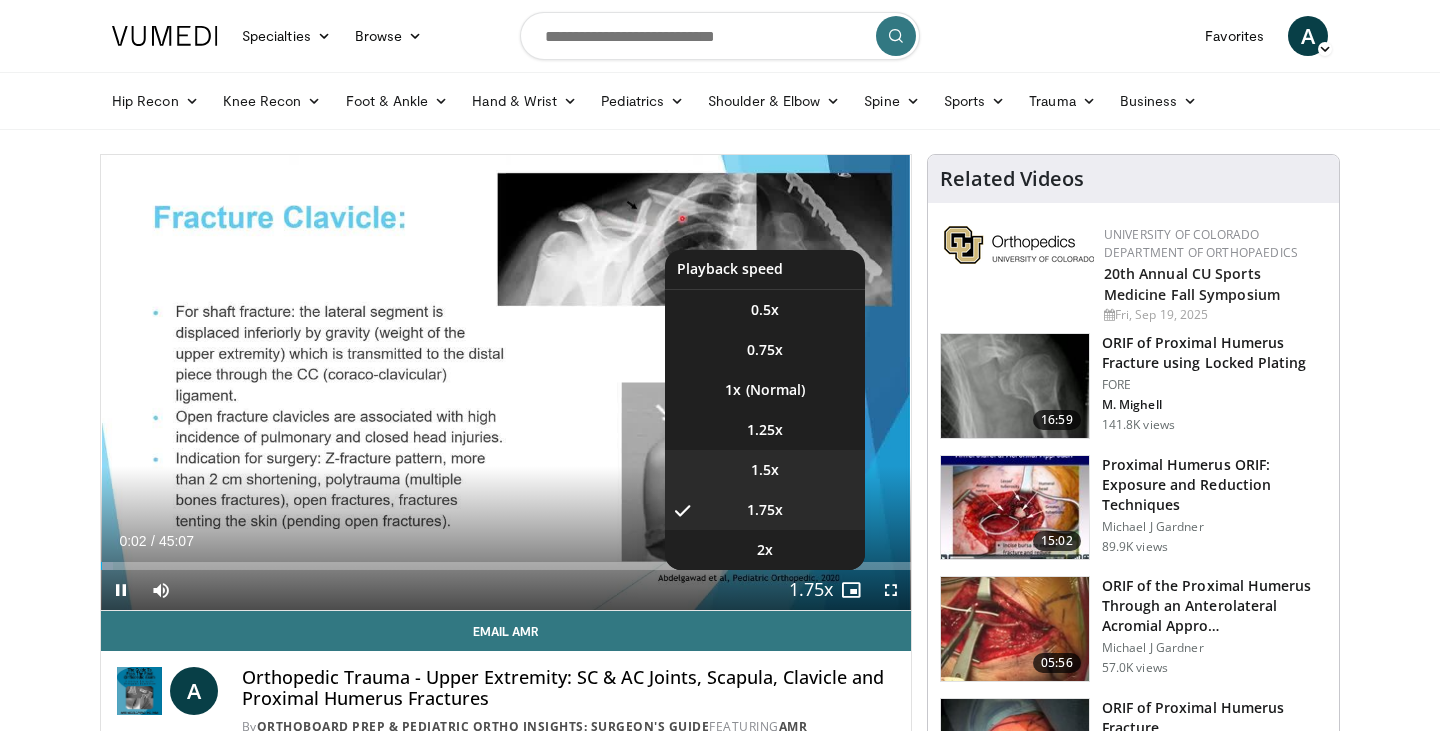 click on "1.5x" at bounding box center (765, 470) 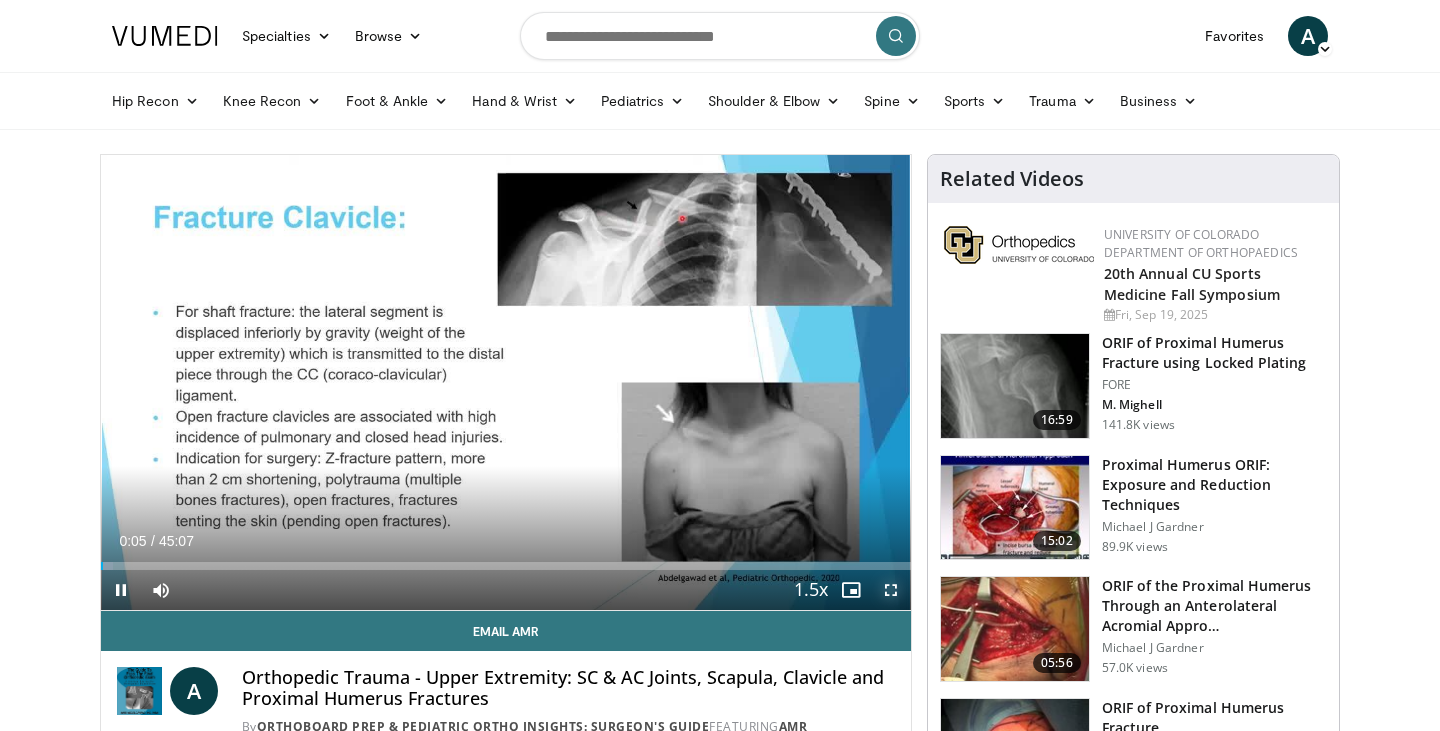 click at bounding box center [891, 590] 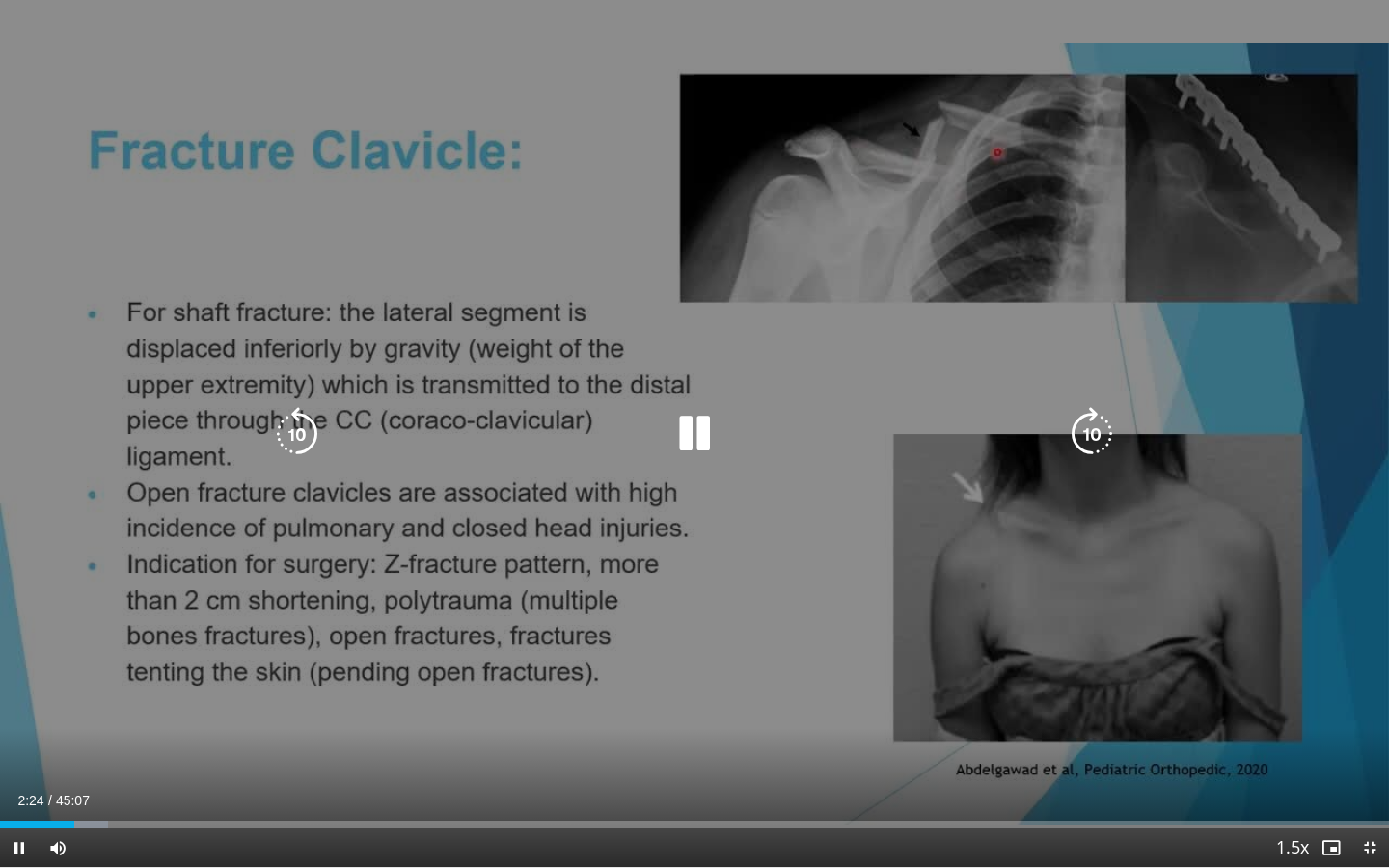 click at bounding box center (694, 434) 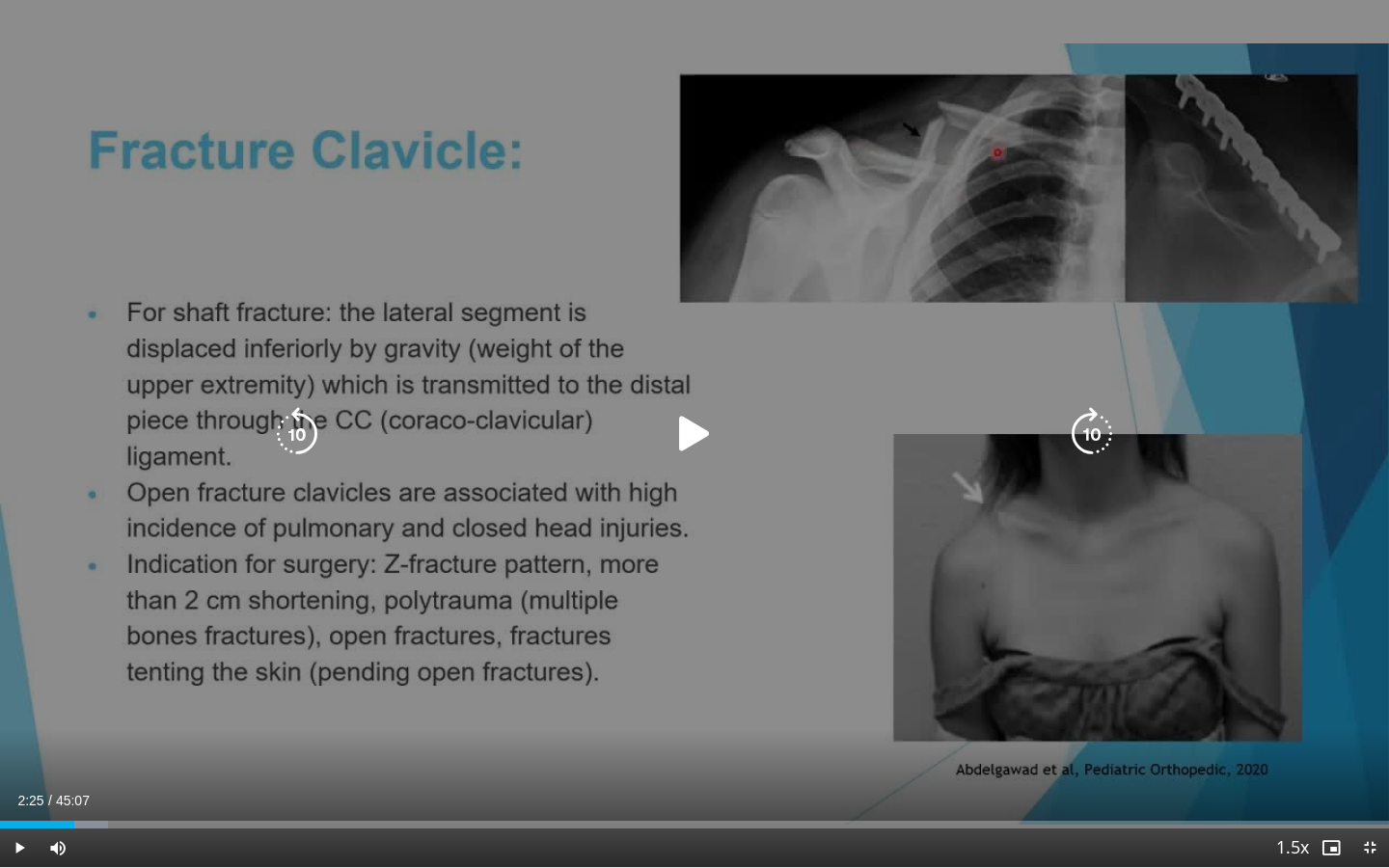 click on "10 seconds
Tap to unmute" at bounding box center [694, 433] 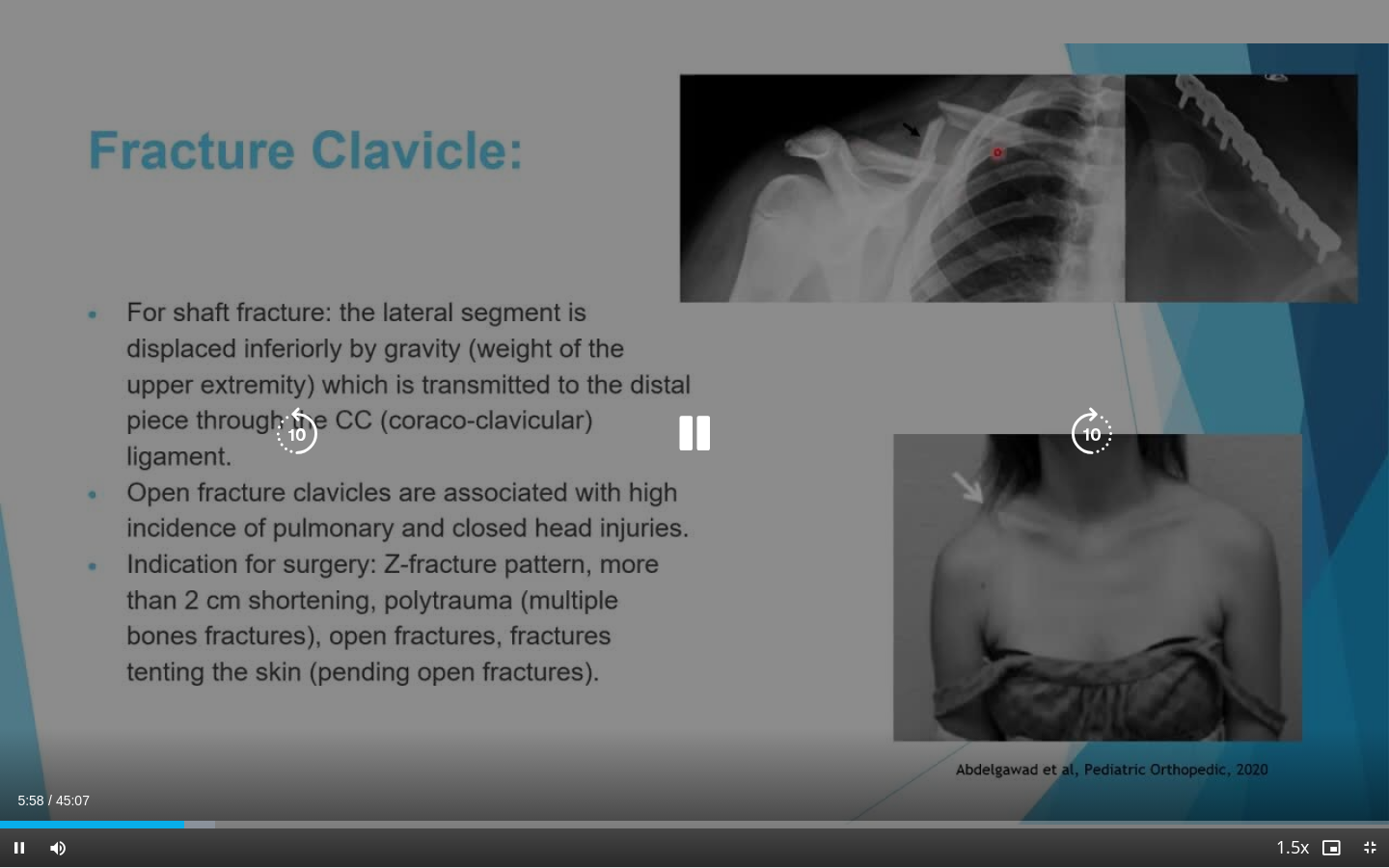 click at bounding box center [694, 434] 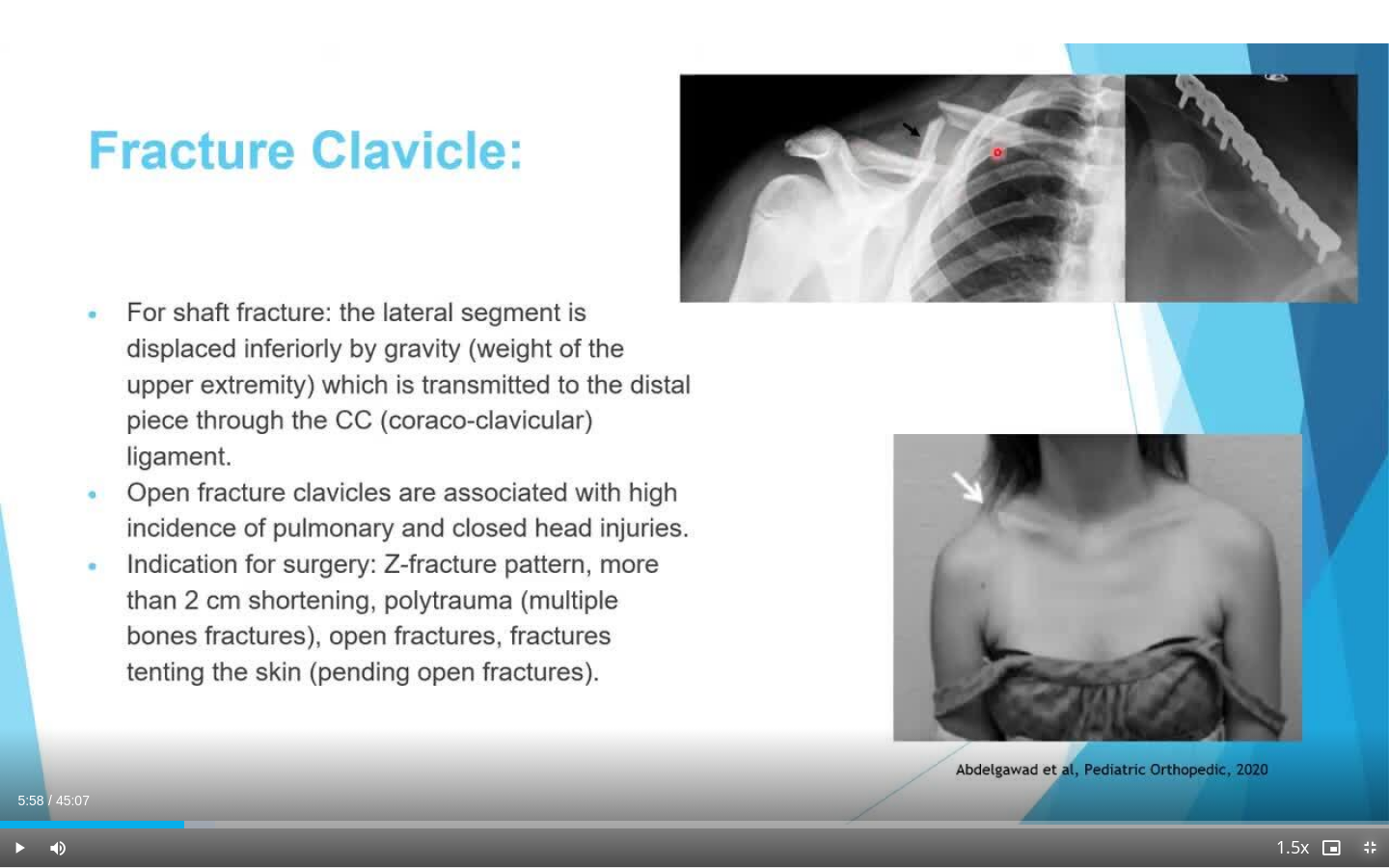 click at bounding box center [1370, 848] 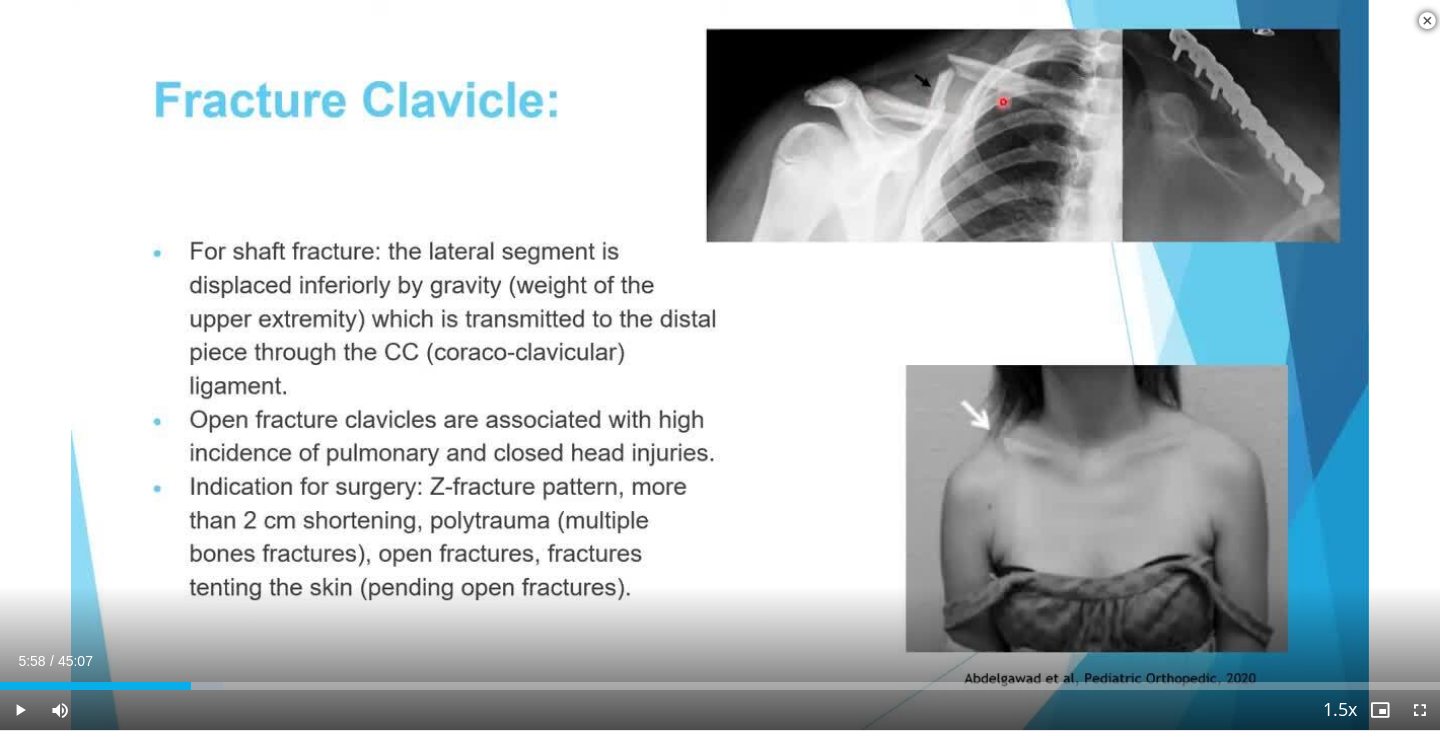 scroll, scrollTop: 0, scrollLeft: 0, axis: both 